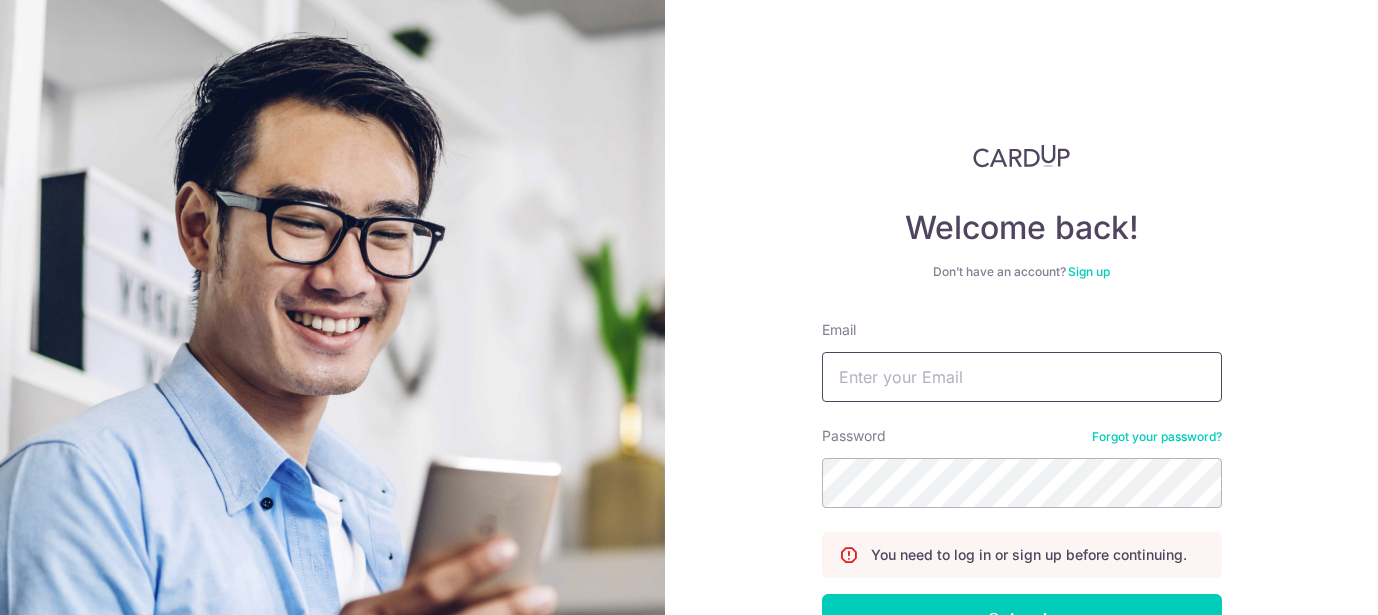 scroll, scrollTop: 0, scrollLeft: 0, axis: both 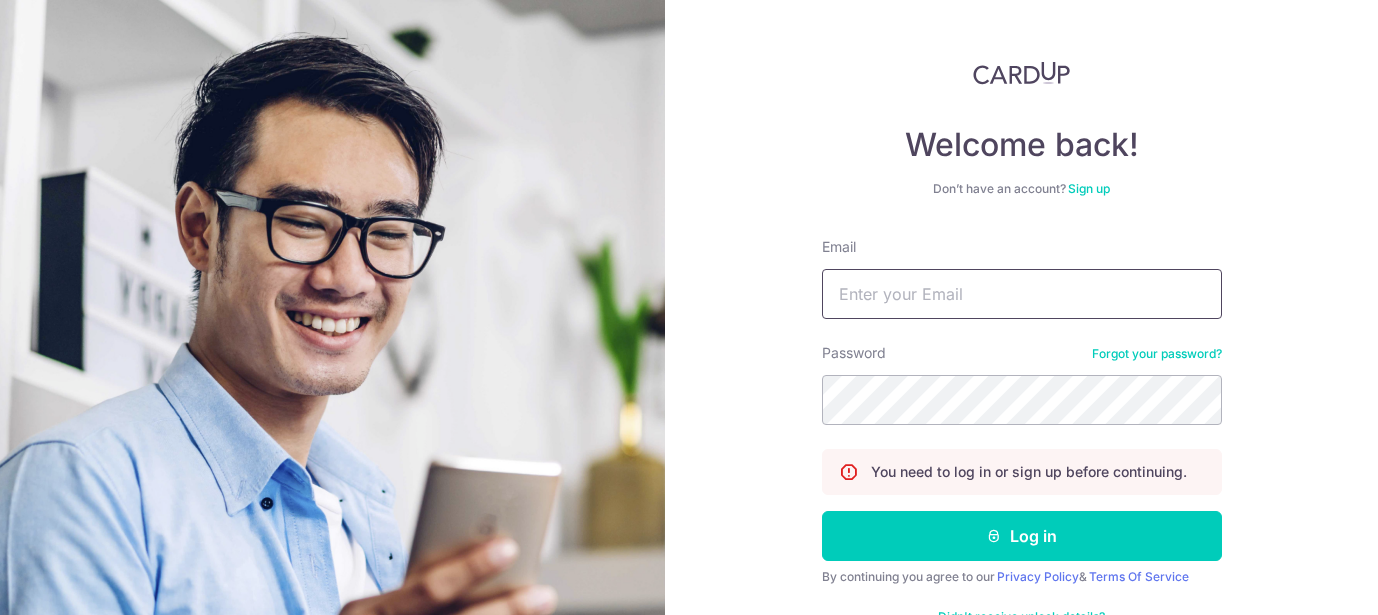 click on "Email" at bounding box center (1022, 294) 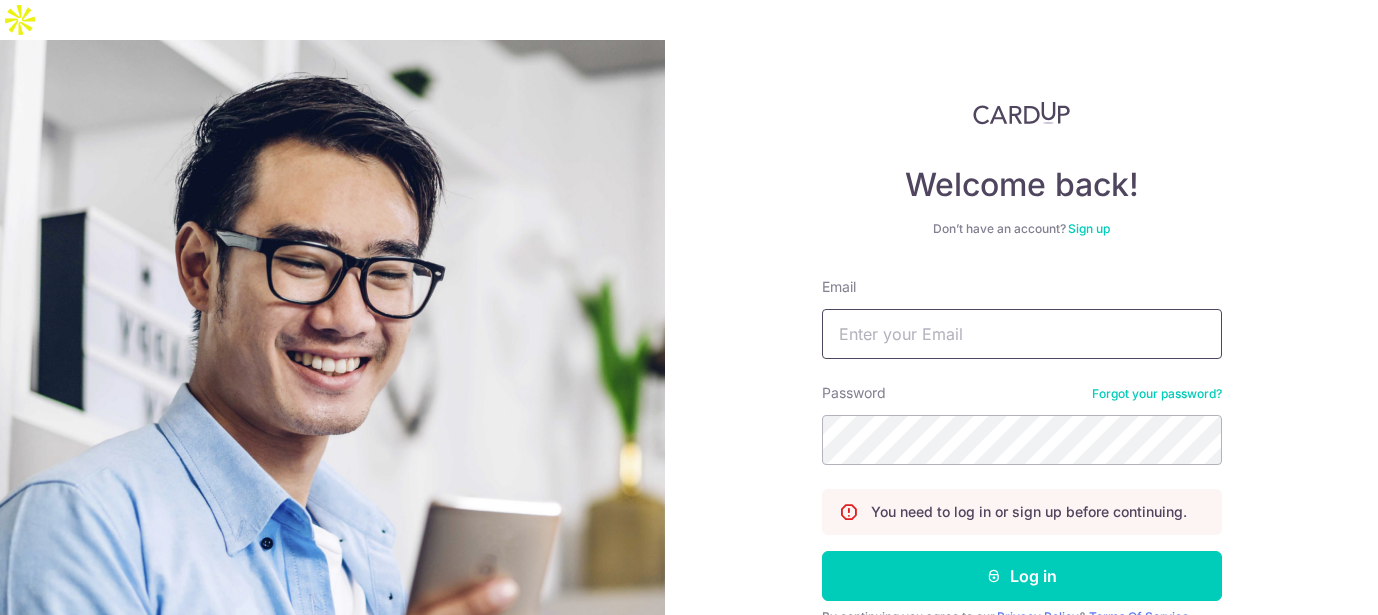 type on "ellietheta@gmail.com" 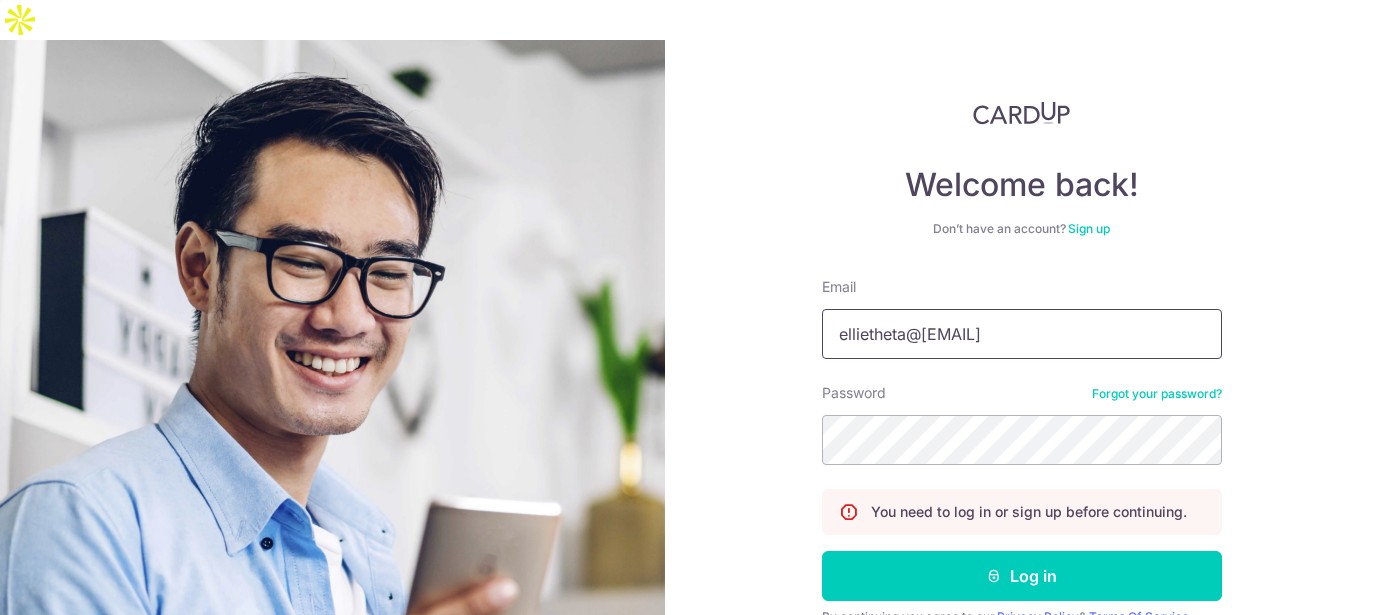 scroll, scrollTop: 141, scrollLeft: 0, axis: vertical 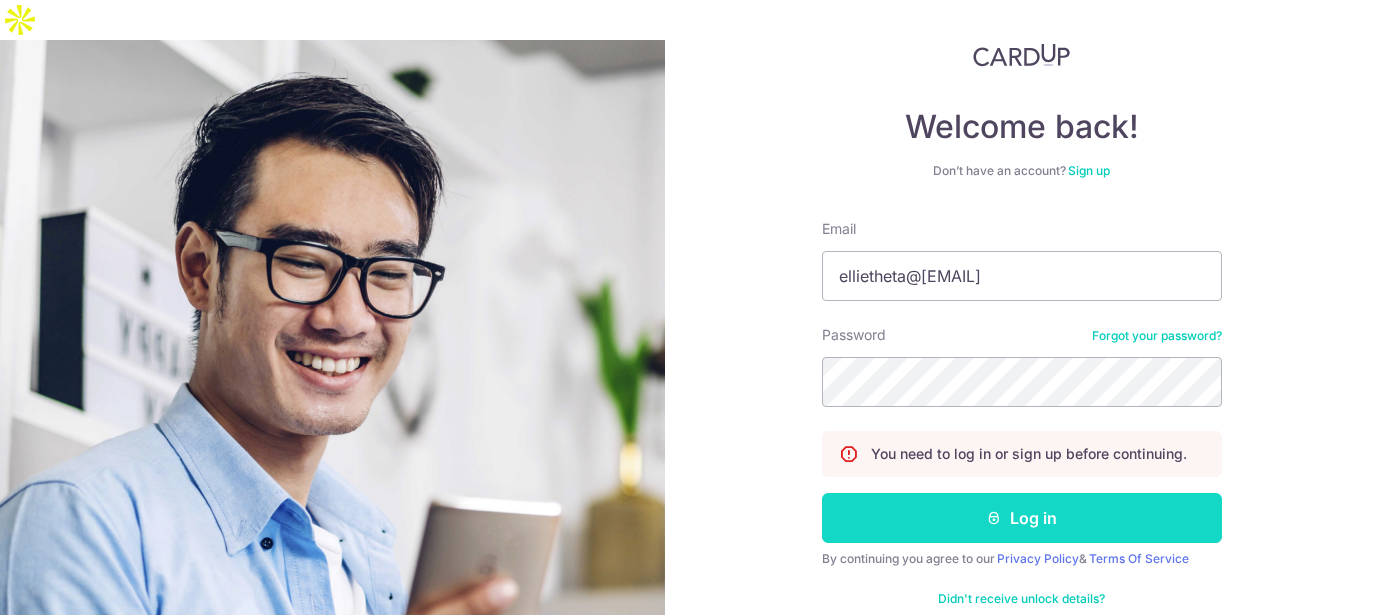 click on "Log in" at bounding box center (1022, 518) 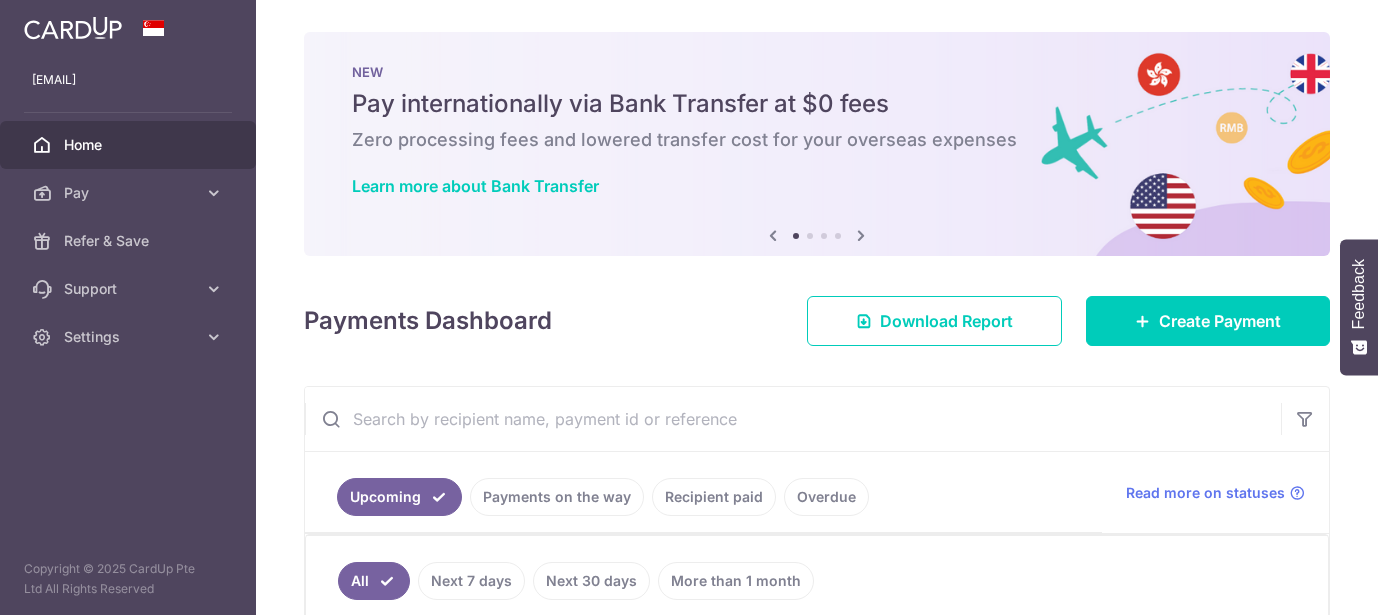 scroll, scrollTop: 0, scrollLeft: 0, axis: both 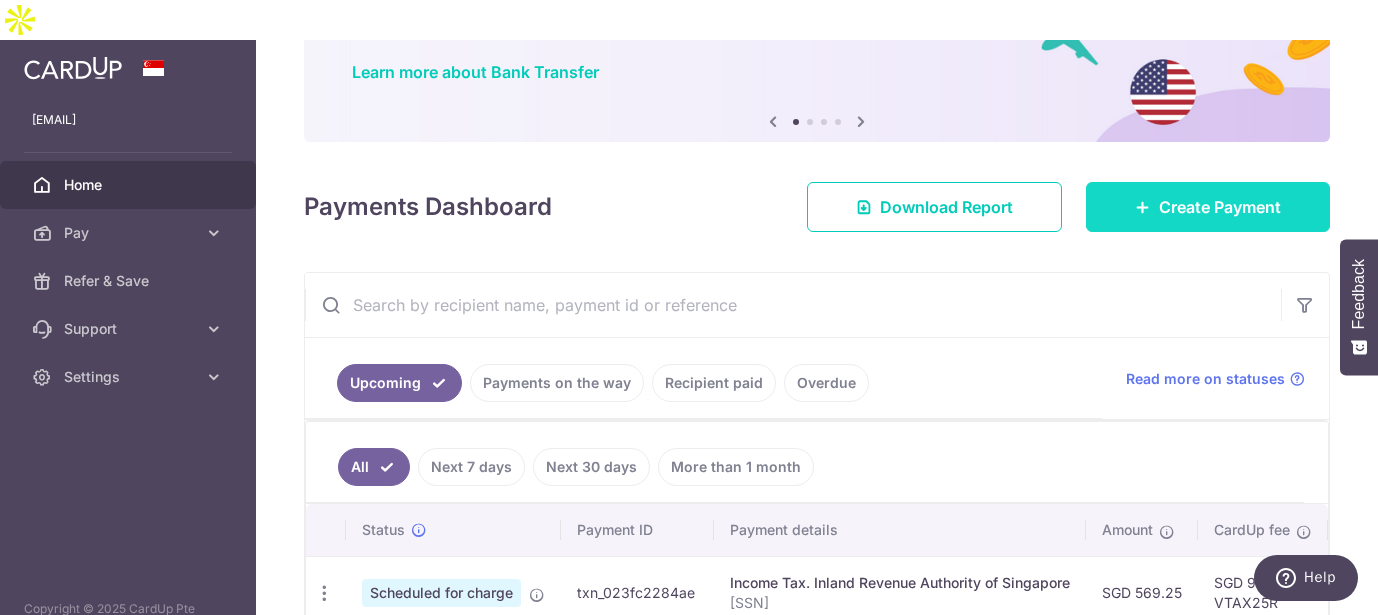 click at bounding box center [1143, 207] 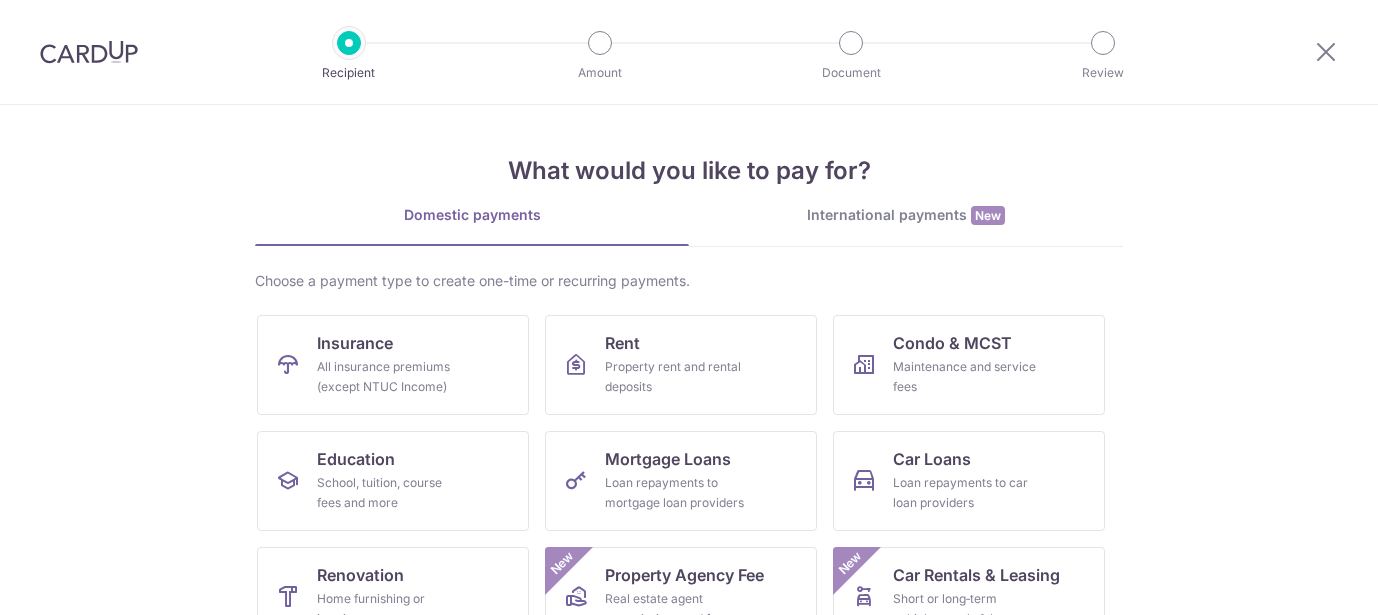 scroll, scrollTop: 0, scrollLeft: 0, axis: both 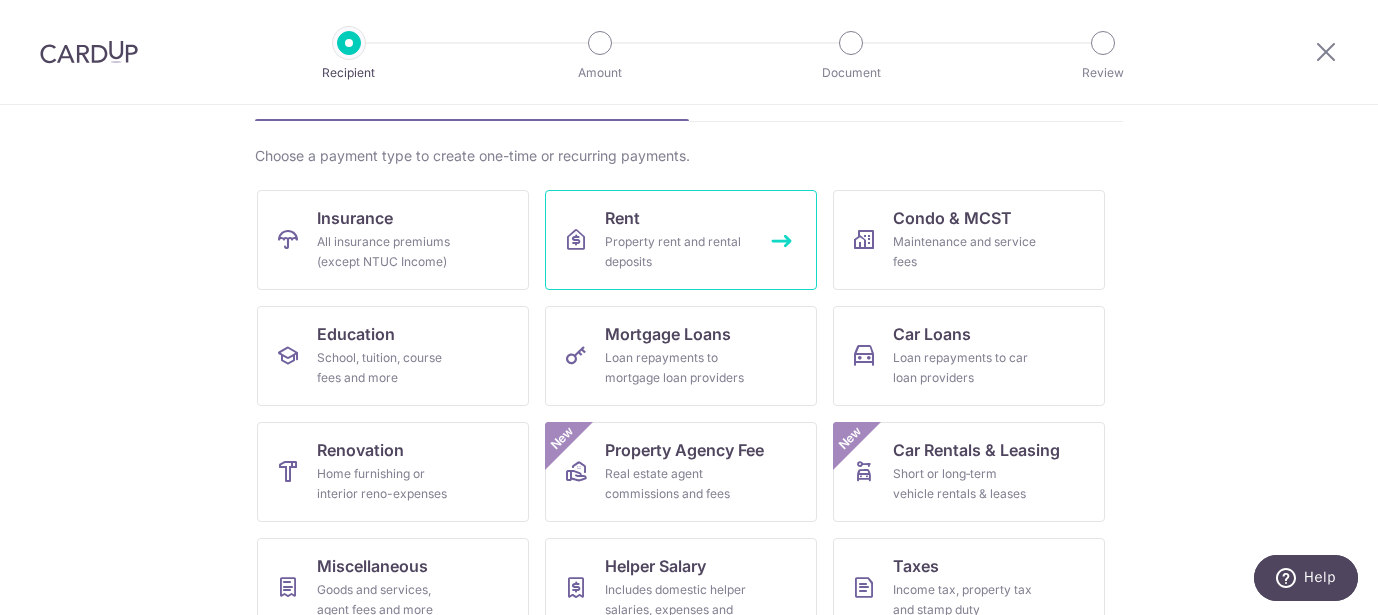 click on "Rent Property rent and rental deposits" at bounding box center (681, 240) 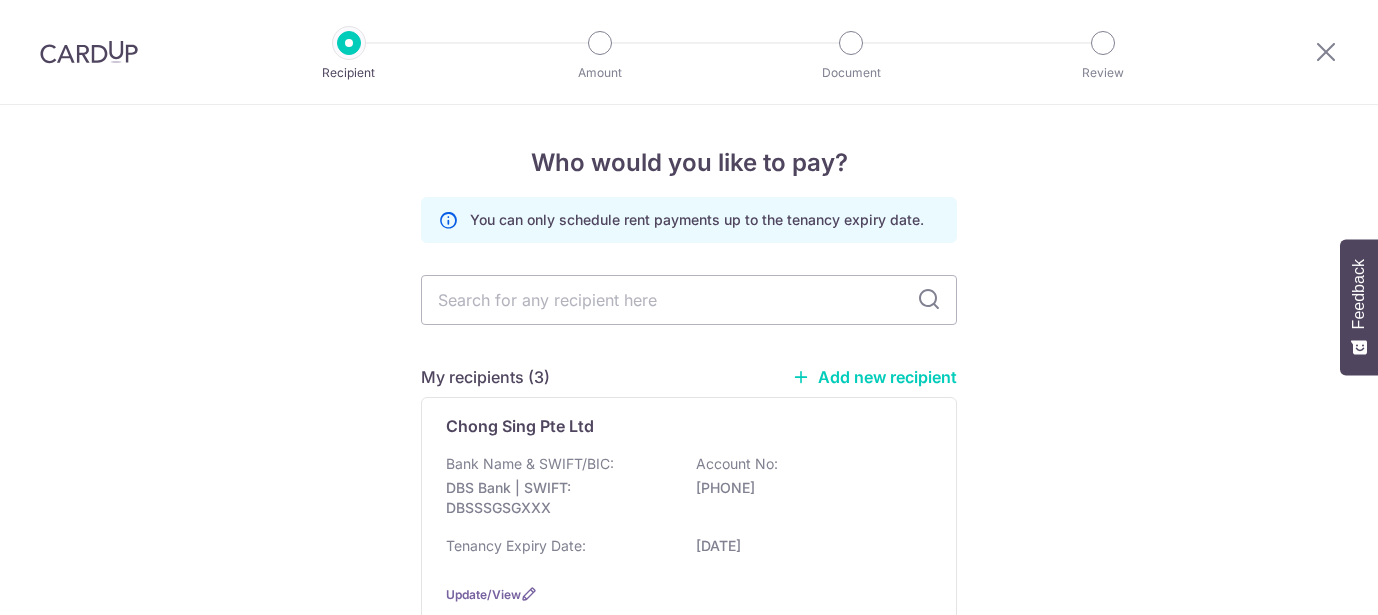 scroll, scrollTop: 0, scrollLeft: 0, axis: both 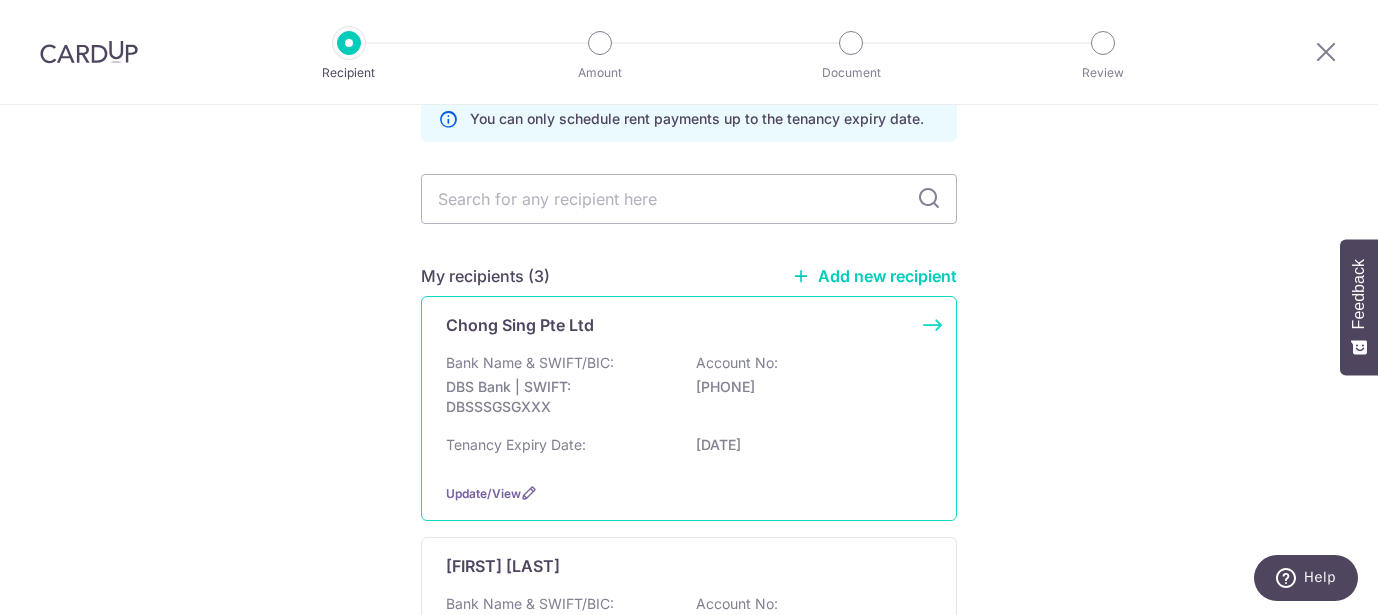 click on "0109009833" at bounding box center [808, 387] 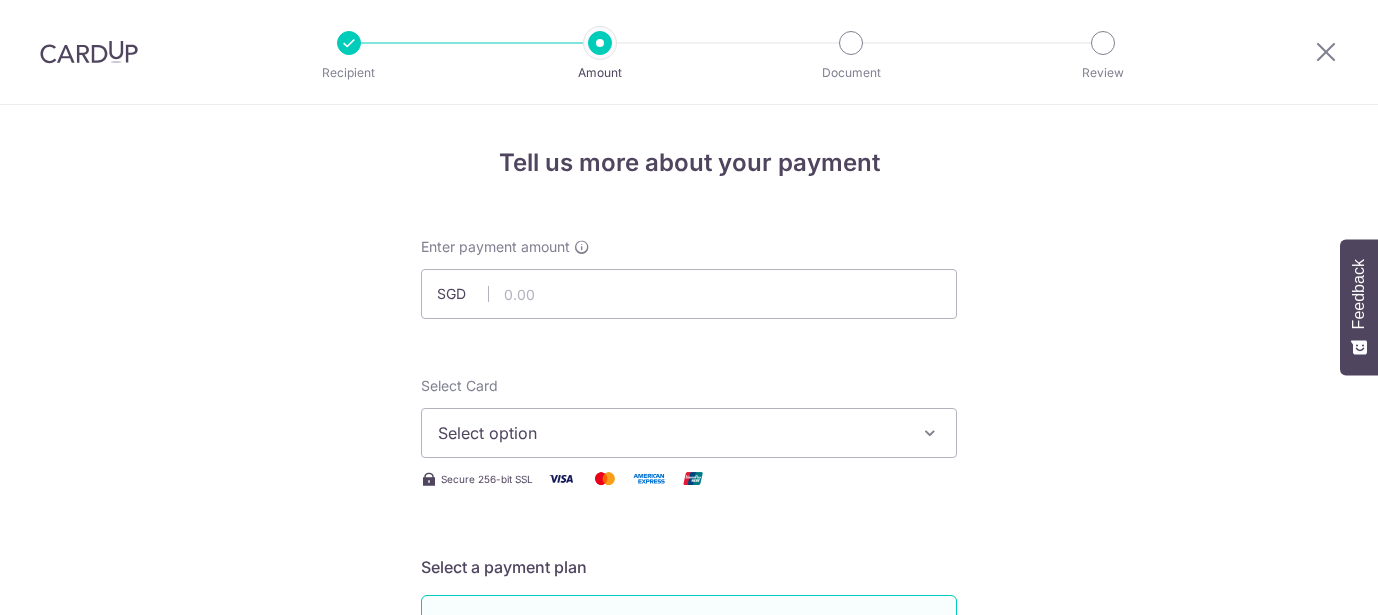 scroll, scrollTop: 0, scrollLeft: 0, axis: both 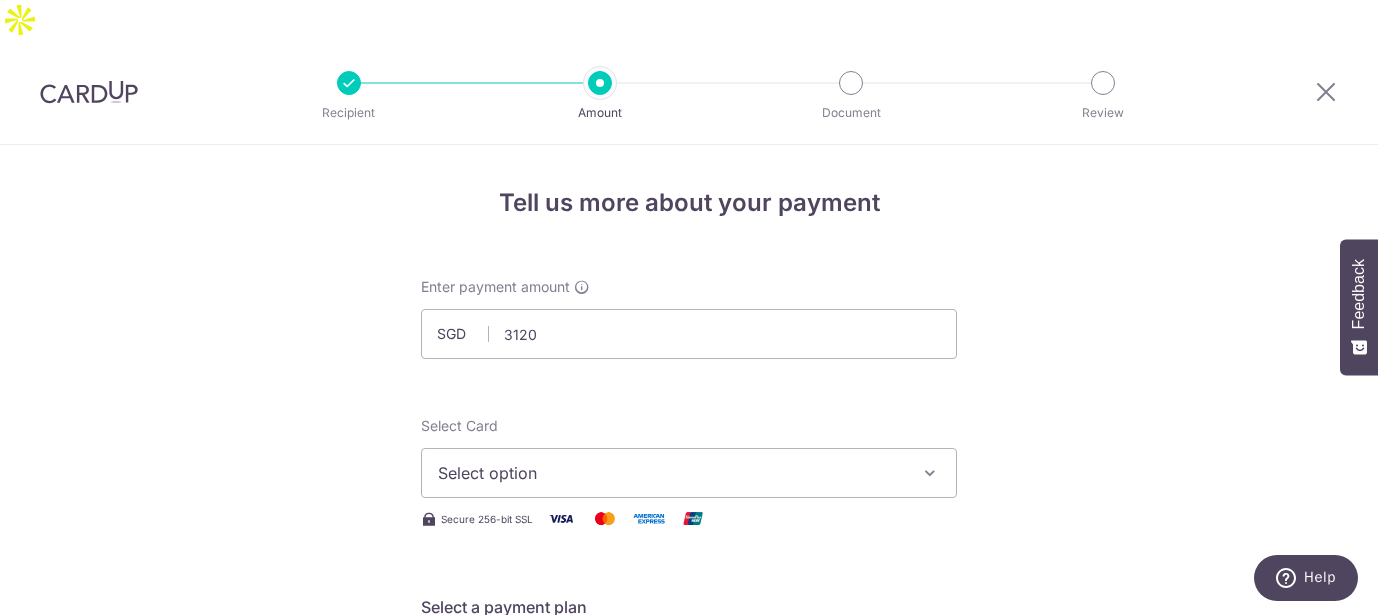 type on "3,120.00" 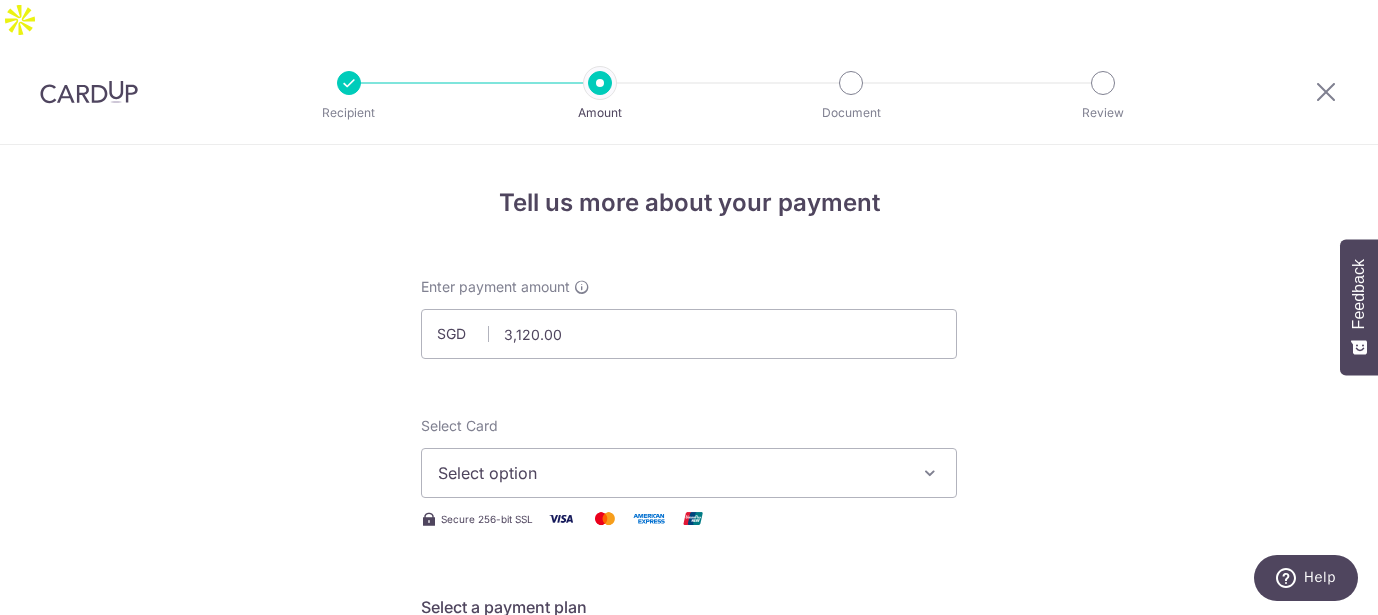 click on "Tell us more about your payment
Enter payment amount
SGD
3,120.00
3120.00
Select Card
Select option
Add credit card
Your Cards
**** [LAST_FOUR]
**** [LAST_FOUR]
**** [LAST_FOUR]
**** [LAST_FOUR]
Secure 256-bit SSL
Text
New card details" at bounding box center (689, 1049) 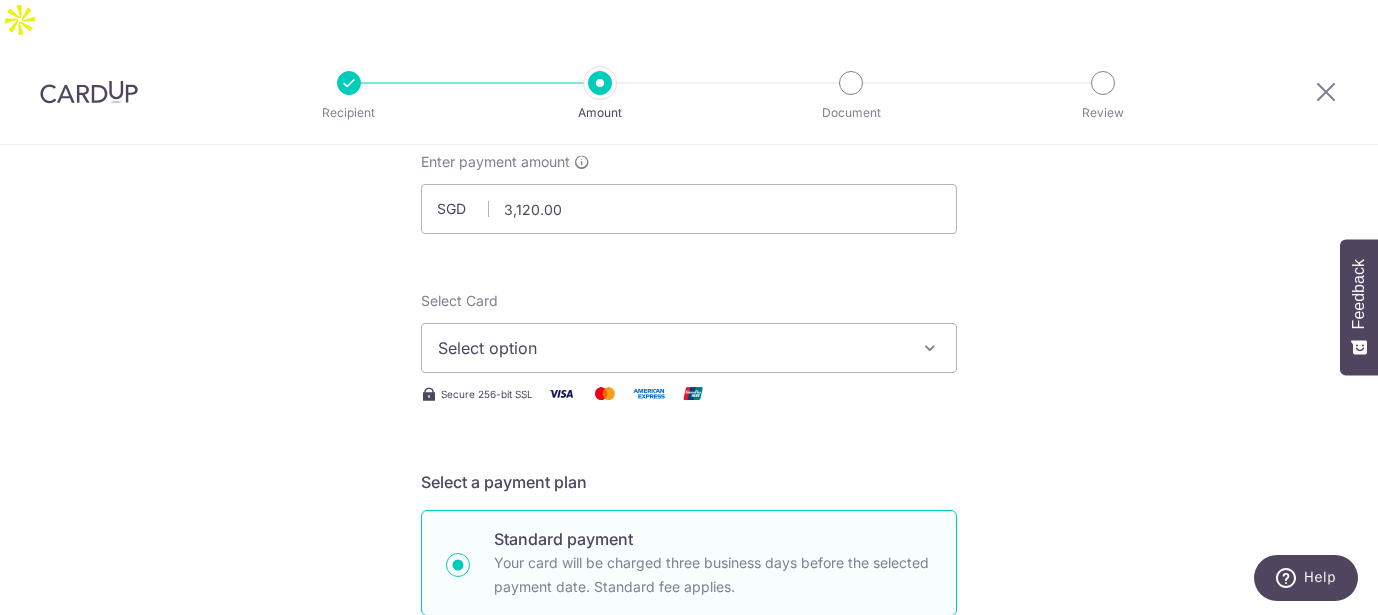 scroll, scrollTop: 156, scrollLeft: 0, axis: vertical 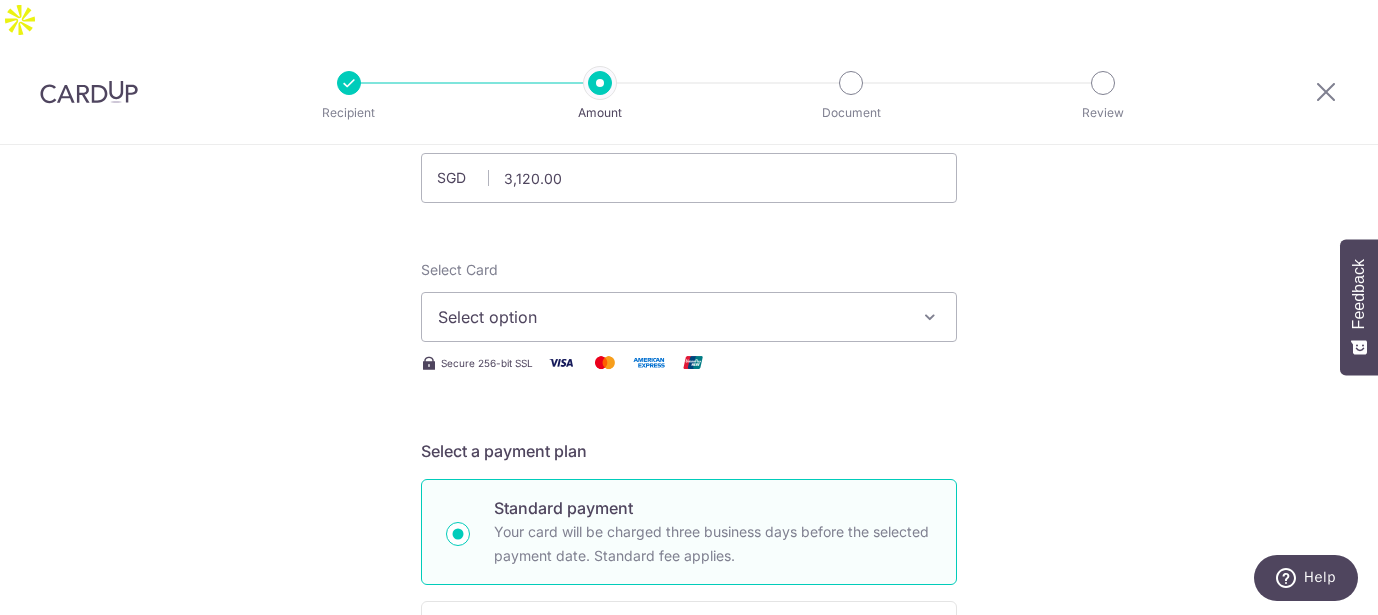 click on "Select option" at bounding box center [689, 317] 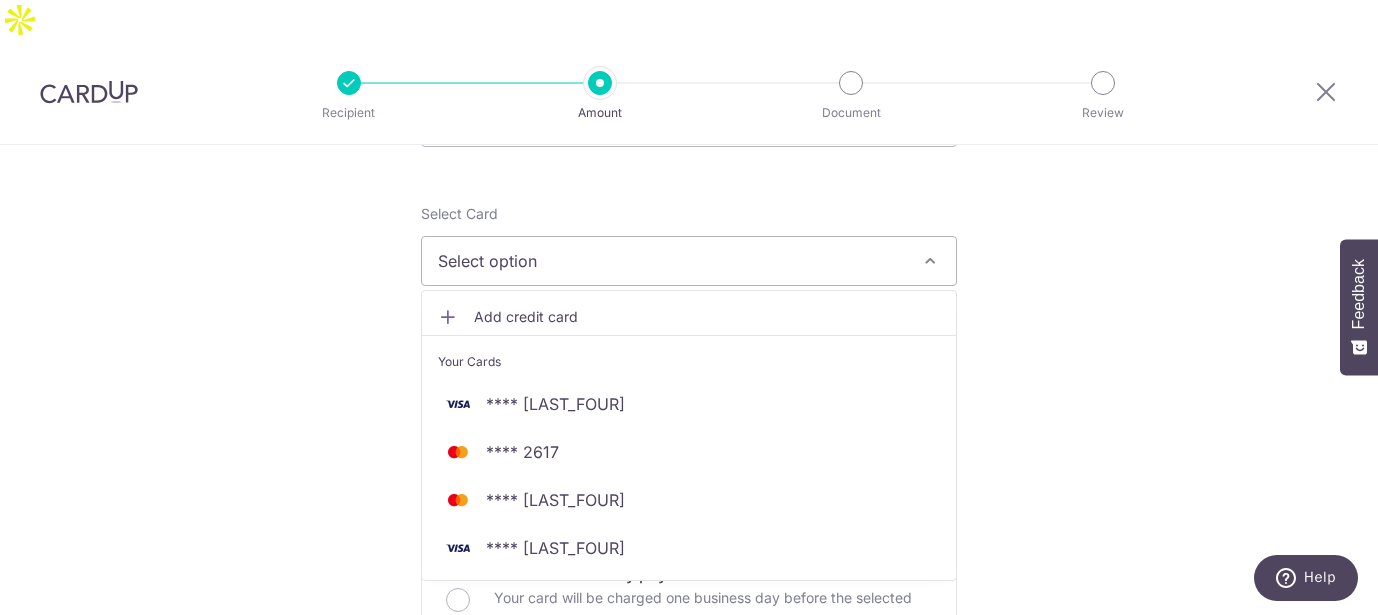 scroll, scrollTop: 217, scrollLeft: 0, axis: vertical 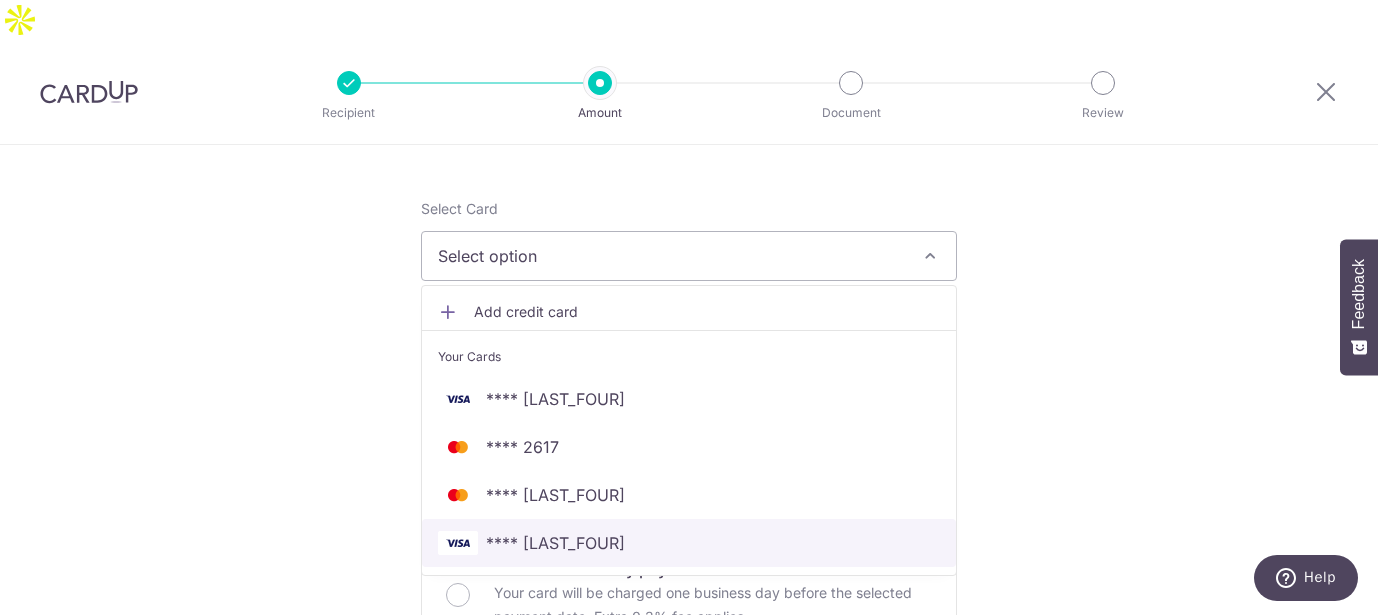 click on "**** 9365" at bounding box center (689, 543) 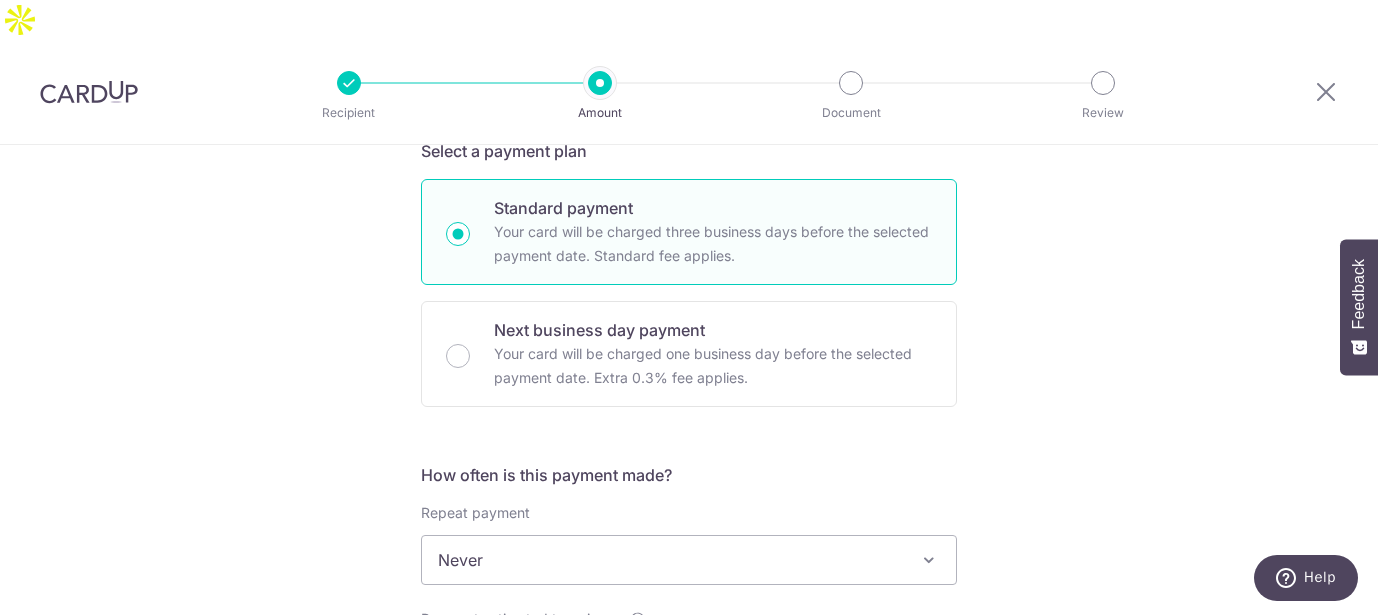 scroll, scrollTop: 559, scrollLeft: 0, axis: vertical 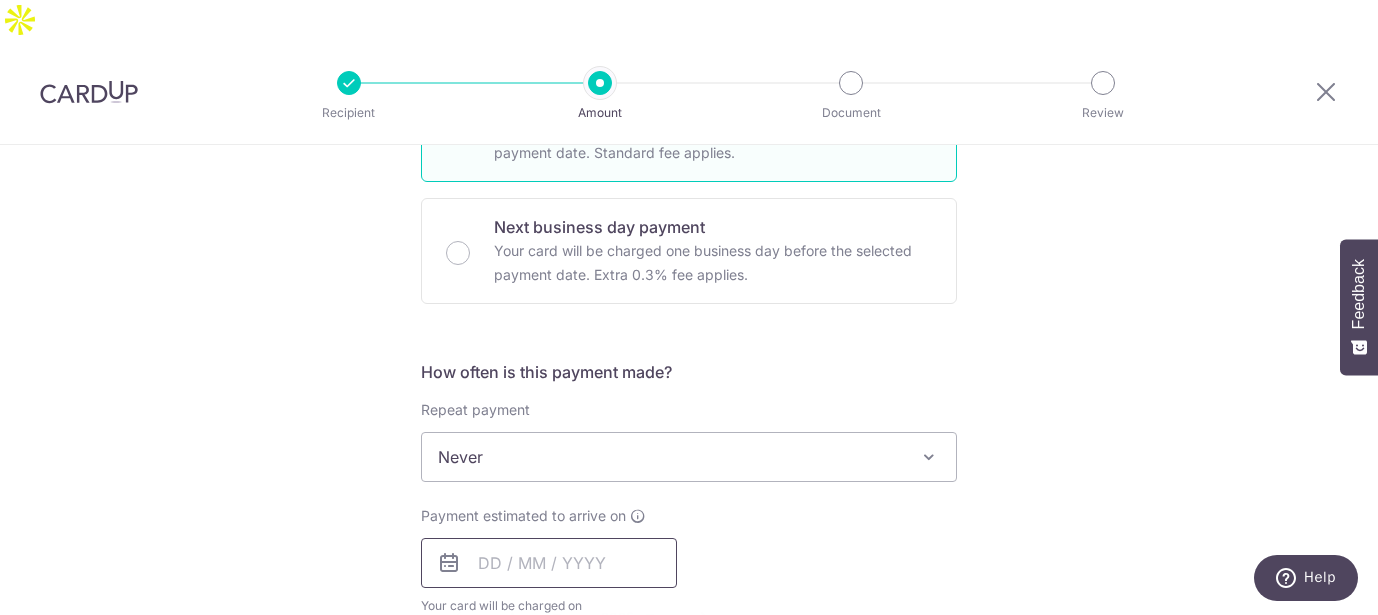 click at bounding box center (549, 563) 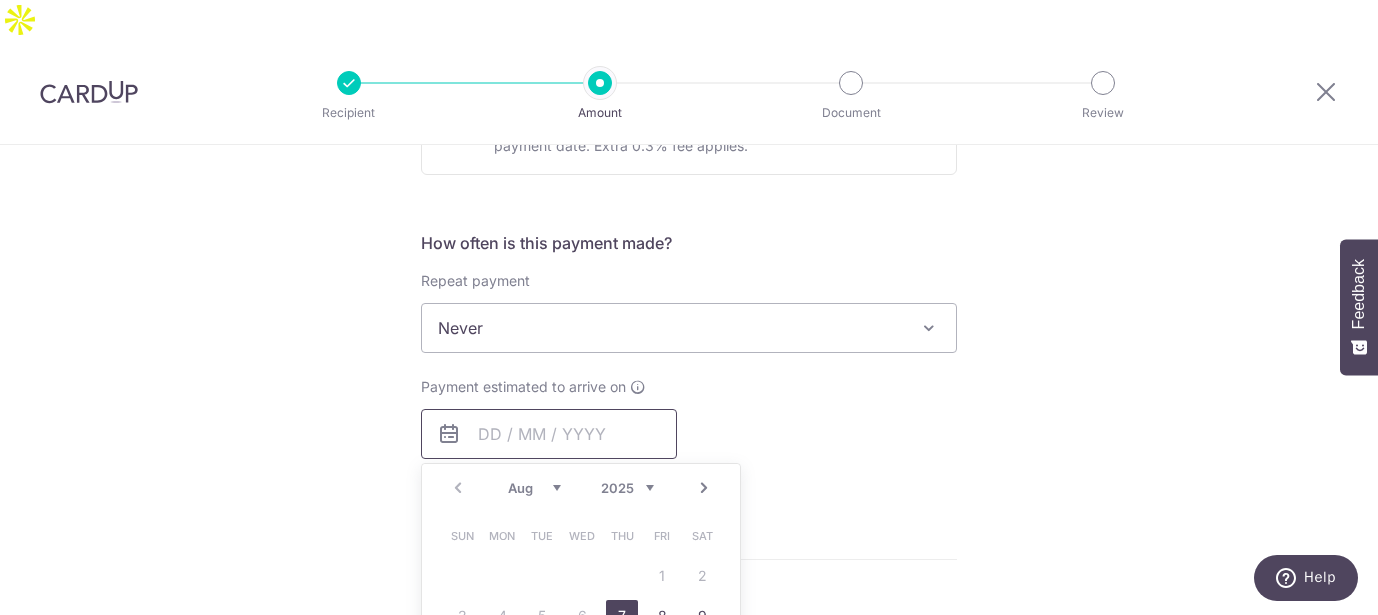 scroll, scrollTop: 725, scrollLeft: 0, axis: vertical 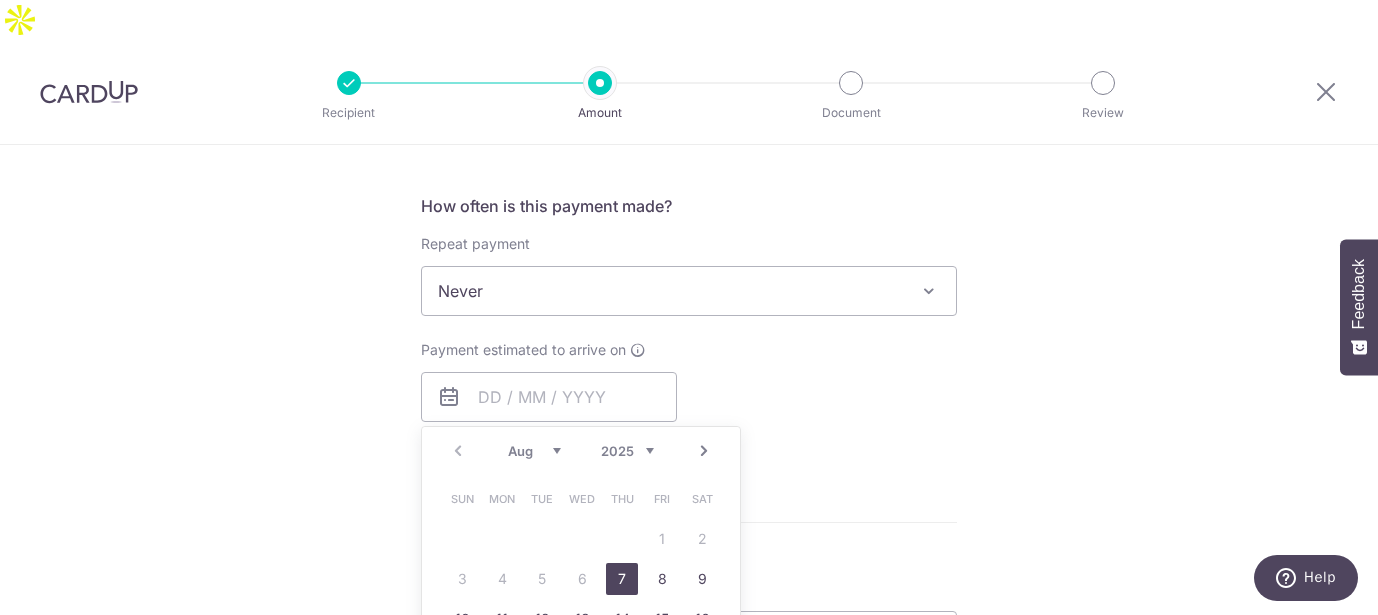 click on "Payment estimated to arrive on
Prev Next Aug Sep Oct Nov Dec 2025 2026 2027 2028 2029 2030 2031 2032 2033 2034 2035 Sun Mon Tue Wed Thu Fri Sat           1 2 3 4 5 6 7 8 9 10 11 12 13 14 15 16 17 18 19 20 21 22 23 24 25 26 27 28 29 30 31             Why are some dates not available?
Your card will be charged on   for the first payment
* If your payment is funded by  9:00am SGT on Tuesday 05/08/2025
05/08/2025
No. of Payments" at bounding box center (689, 395) 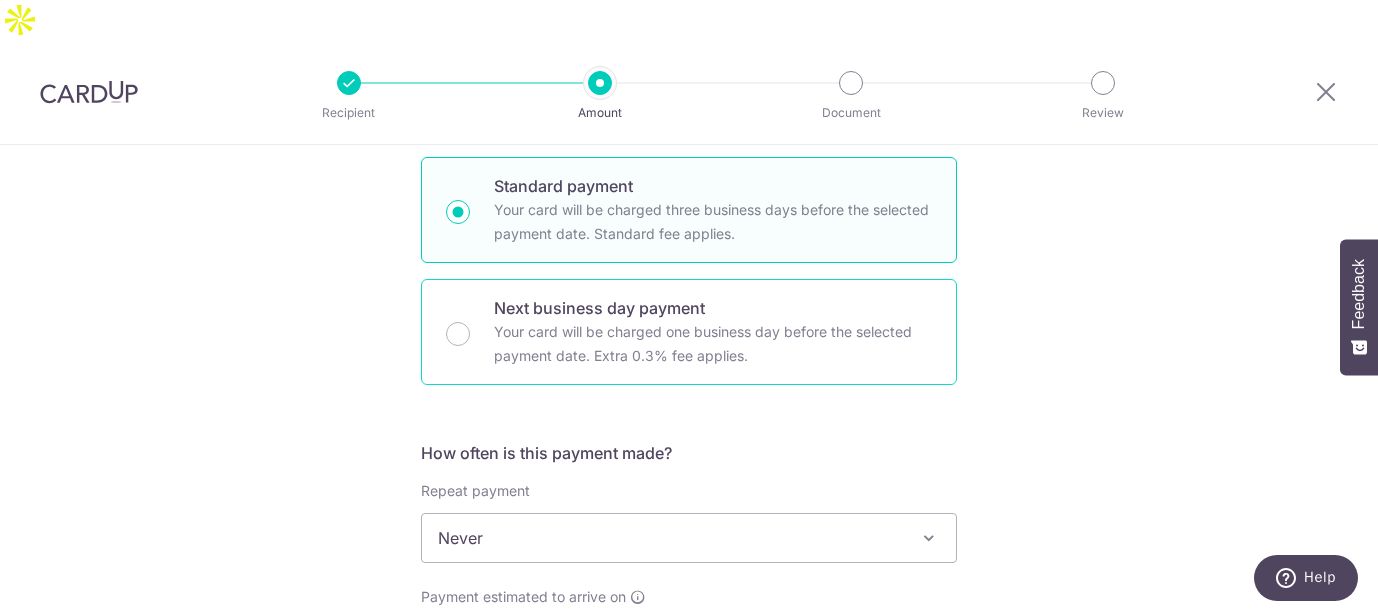 click on "Your card will be charged one business day before the selected payment date. Extra 0.3% fee applies." at bounding box center [713, 344] 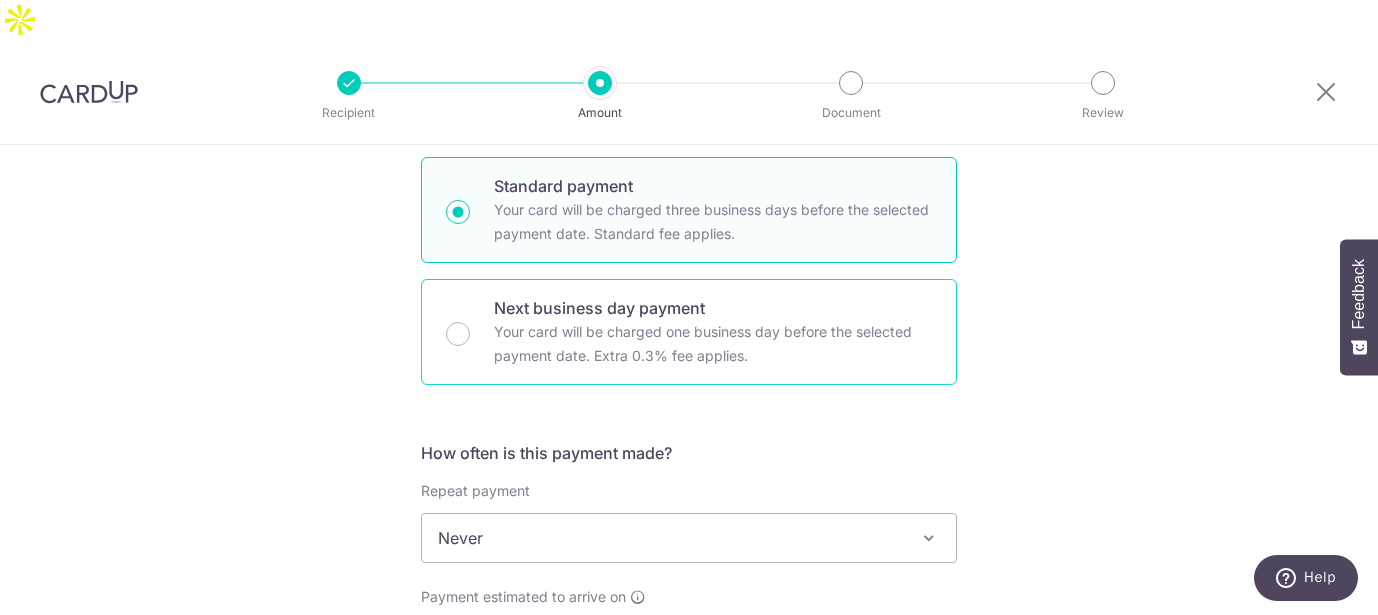 click on "Next business day payment
Your card will be charged one business day before the selected payment date. Extra 0.3% fee applies." at bounding box center (458, 334) 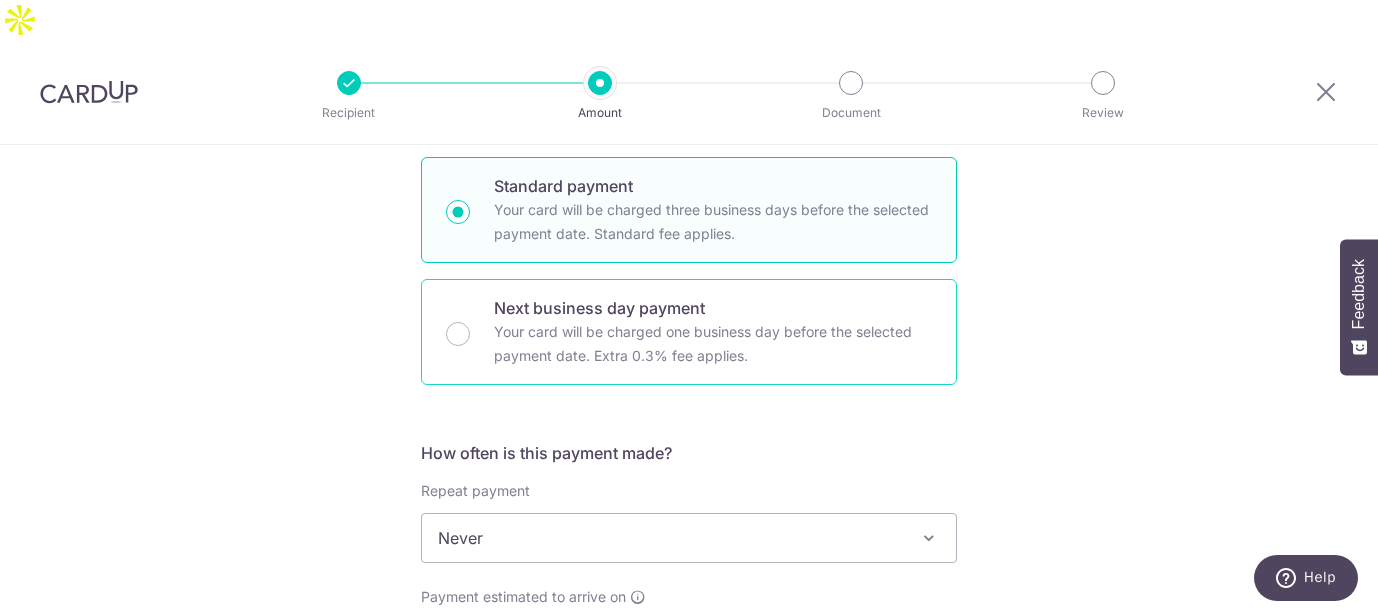 radio on "false" 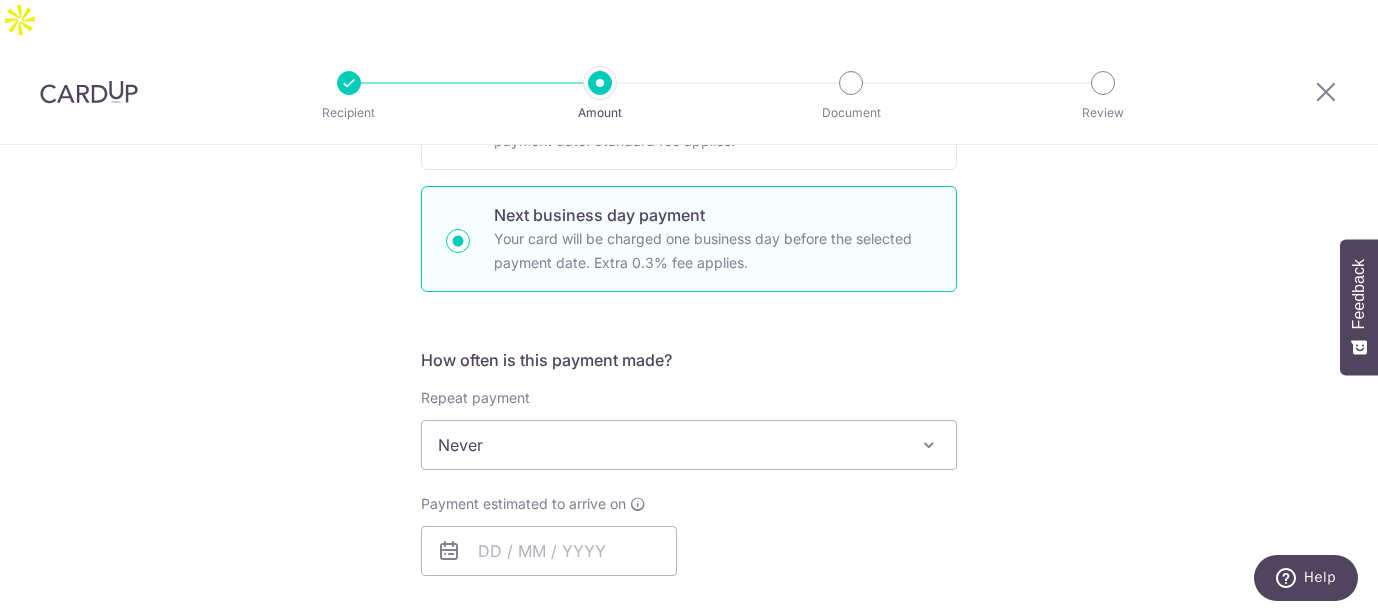 scroll, scrollTop: 596, scrollLeft: 0, axis: vertical 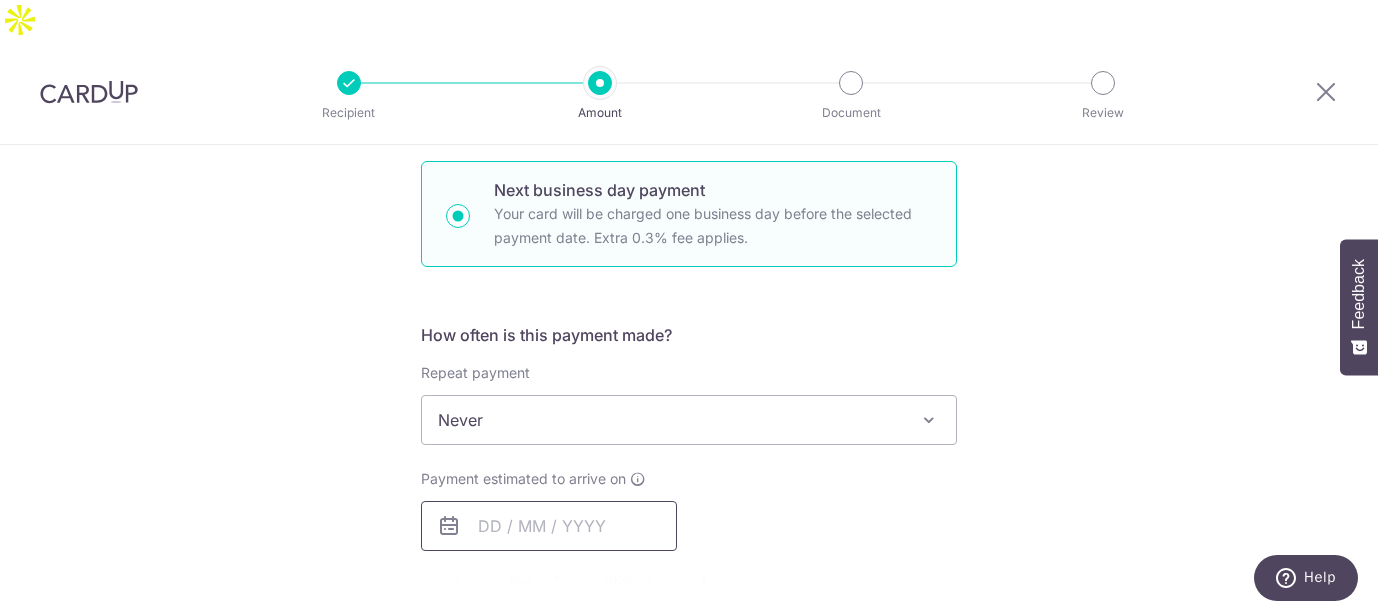 click at bounding box center (549, 526) 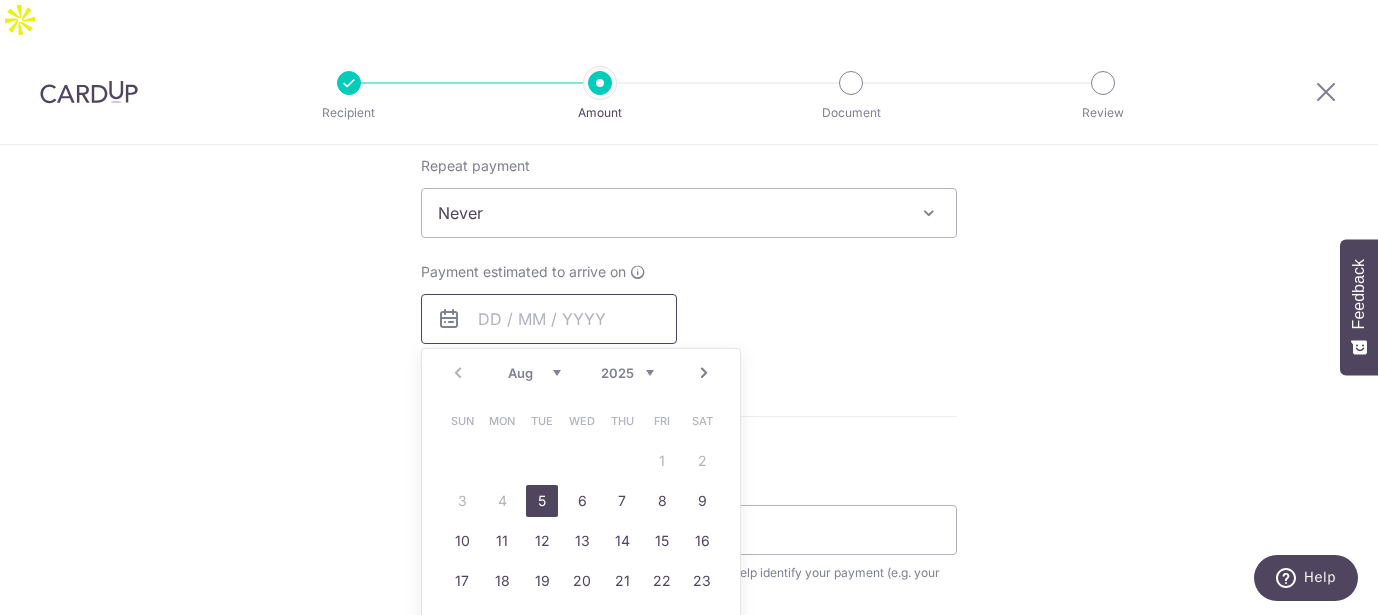 scroll, scrollTop: 897, scrollLeft: 0, axis: vertical 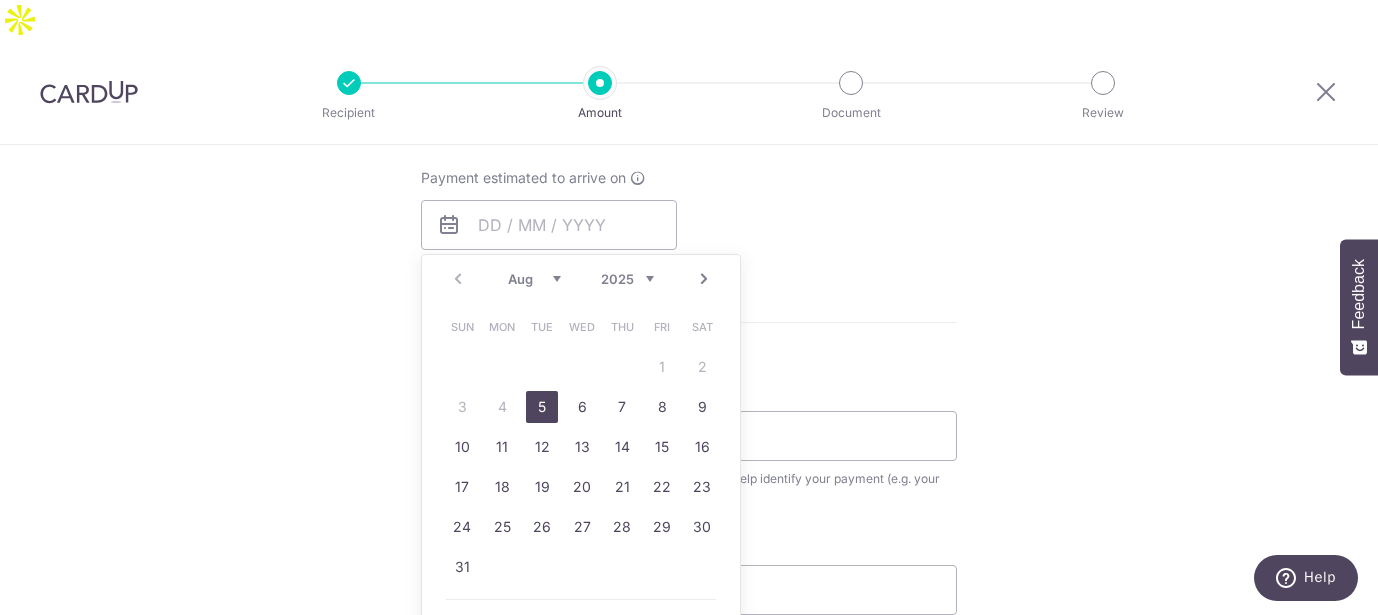 click on "5" at bounding box center (542, 407) 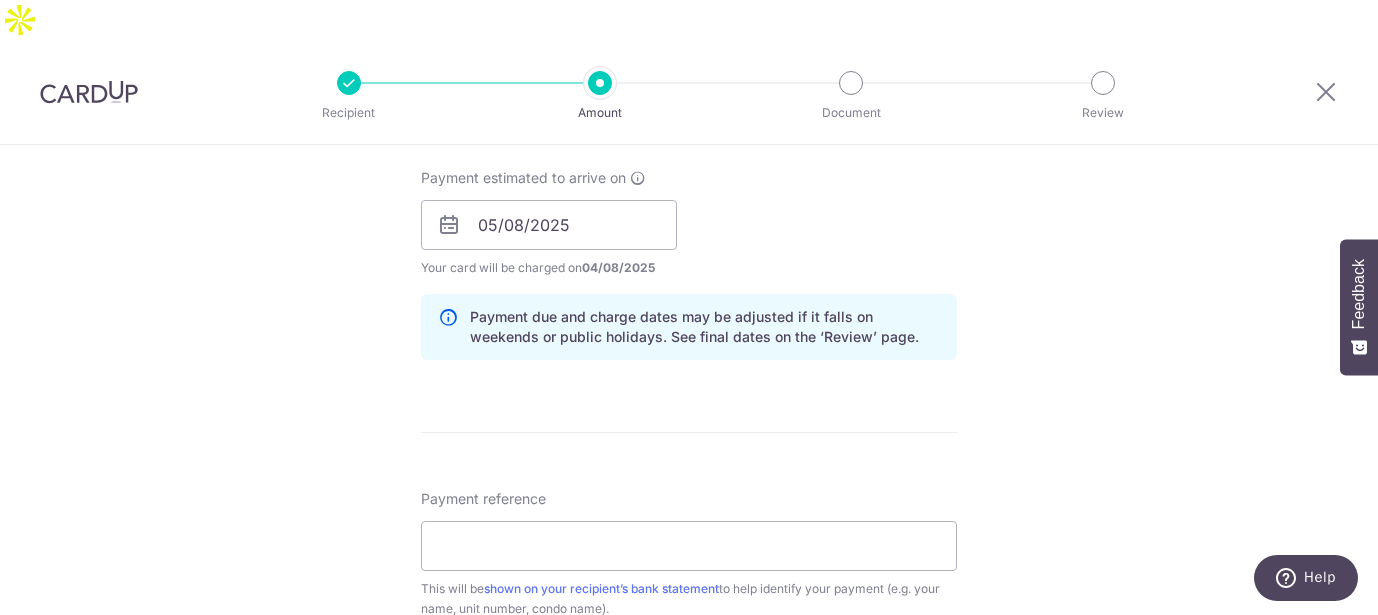 click on "Enter payment amount
SGD
3,120.00
3120.00
Select Card
**** 9365
Add credit card
Your Cards
**** 4535
**** 2617
**** 2600
**** 9365
Secure 256-bit SSL
Text
New card details
Card" at bounding box center (689, 261) 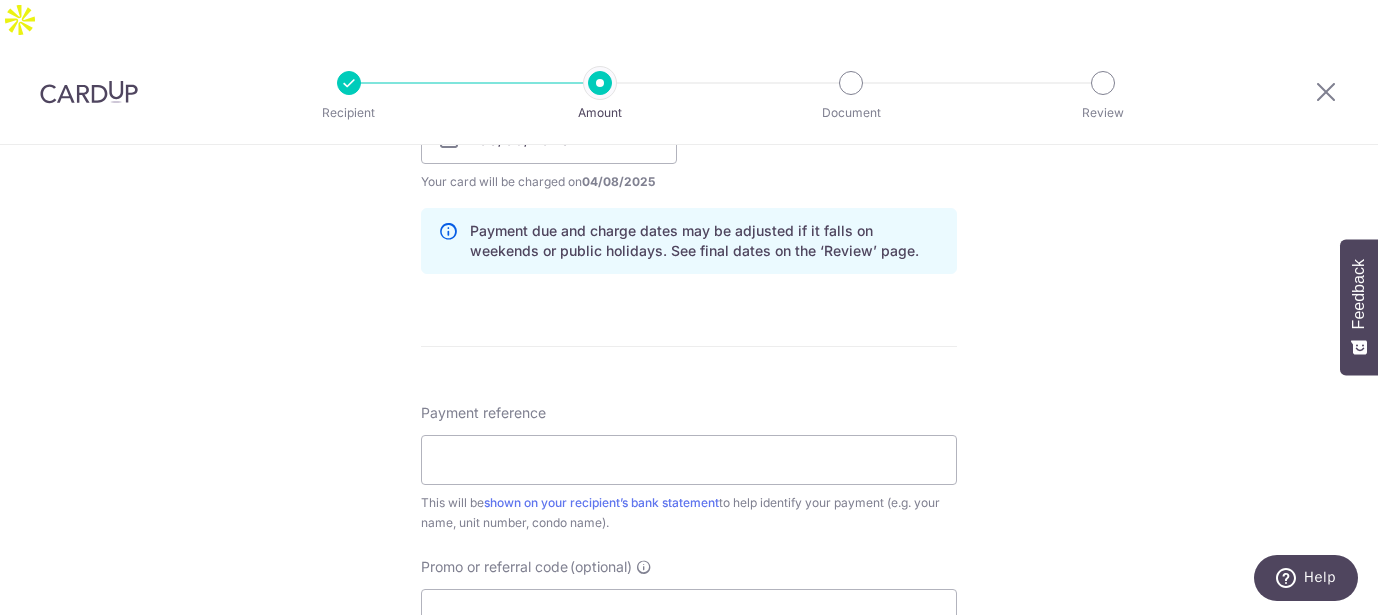 scroll, scrollTop: 1004, scrollLeft: 0, axis: vertical 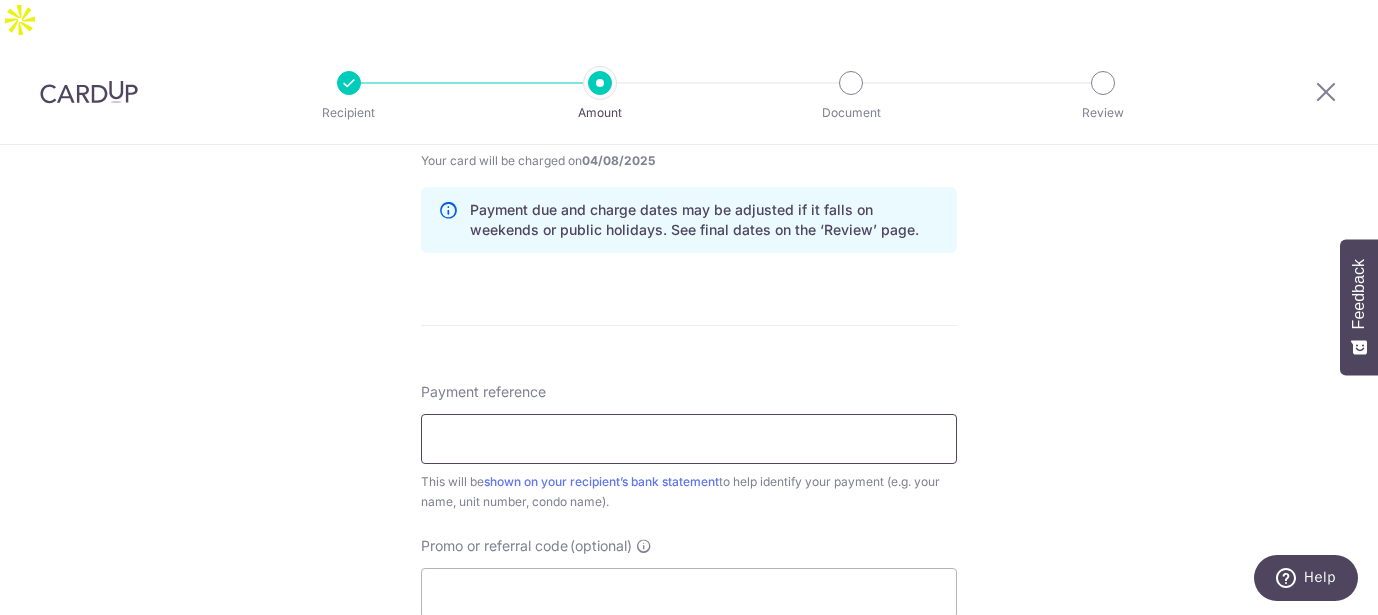 click on "Payment reference" at bounding box center [689, 439] 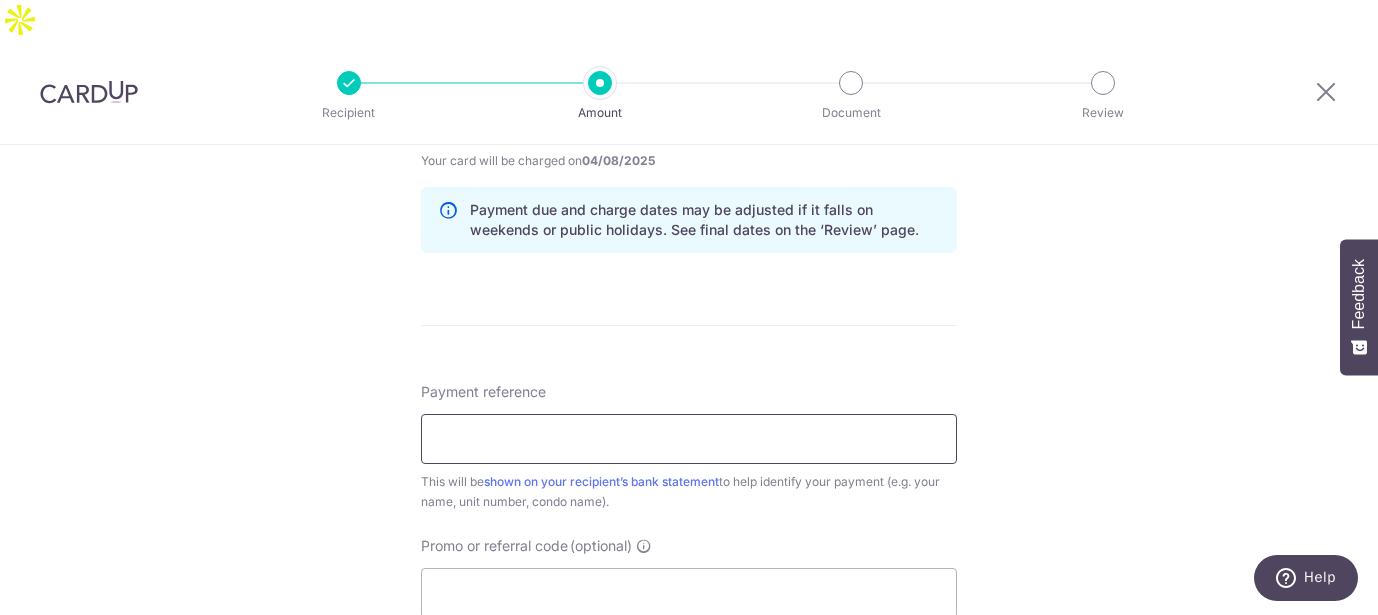 type on "[FIRST] [LAST] ([NICKNAME]) - Suite [NUMBER]" 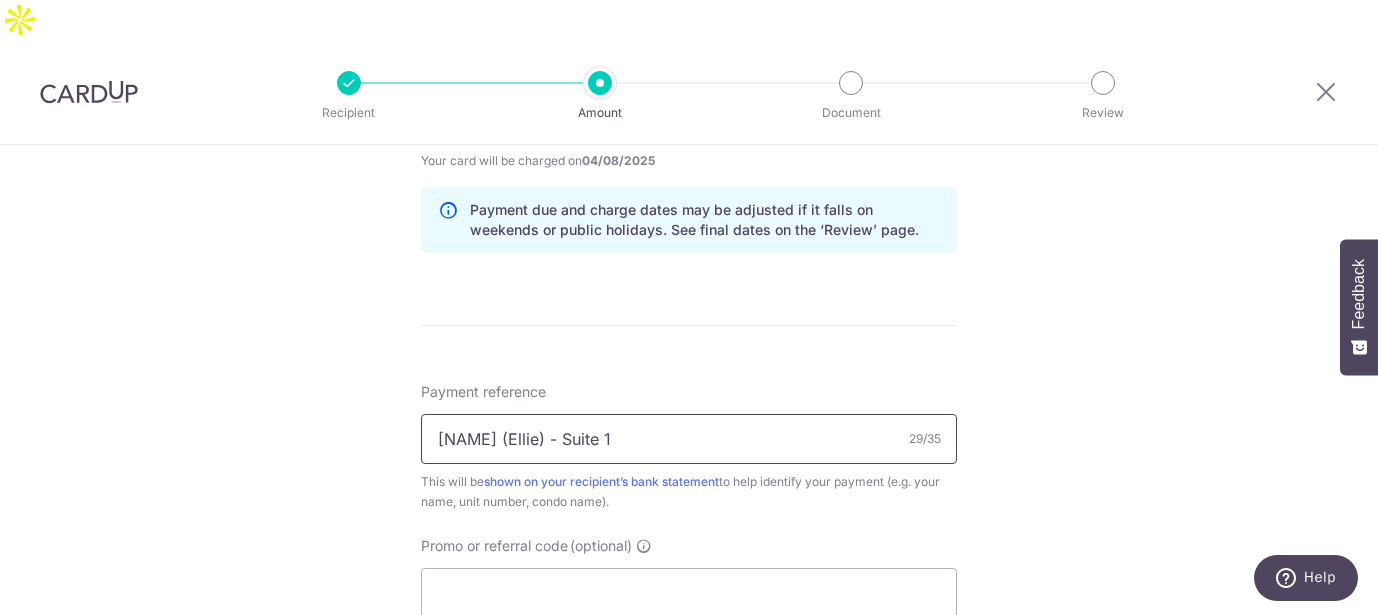 scroll, scrollTop: 1271, scrollLeft: 0, axis: vertical 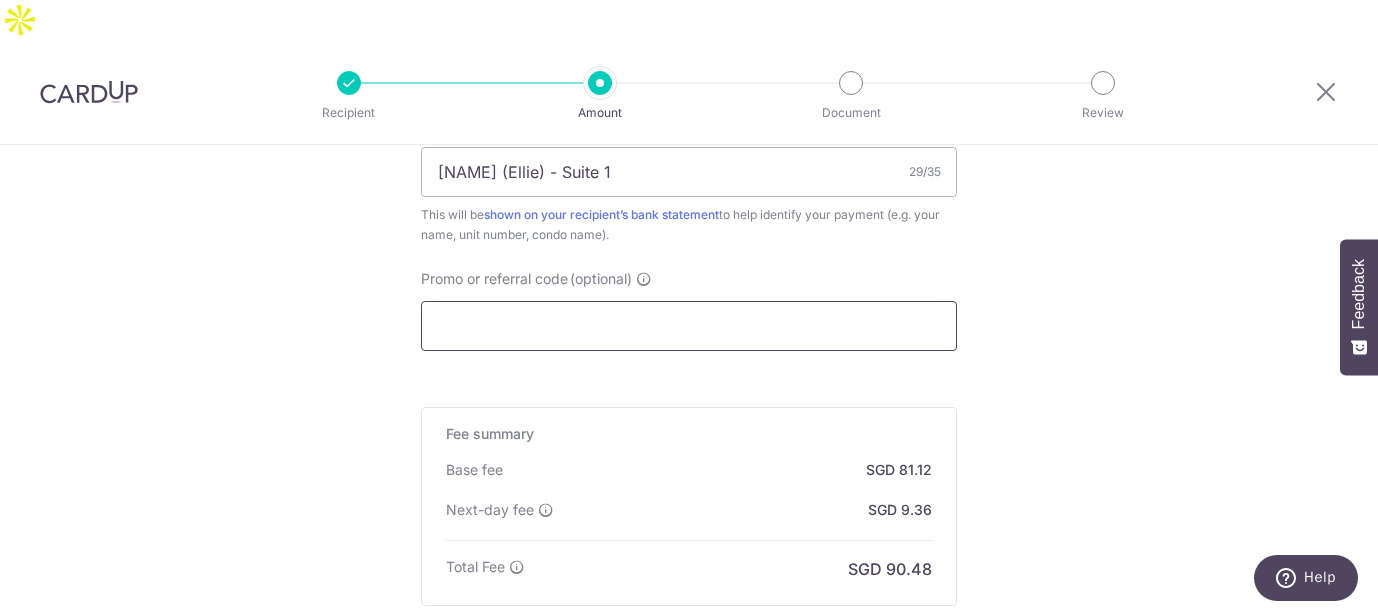click on "Promo or referral code
(optional)" at bounding box center [689, 326] 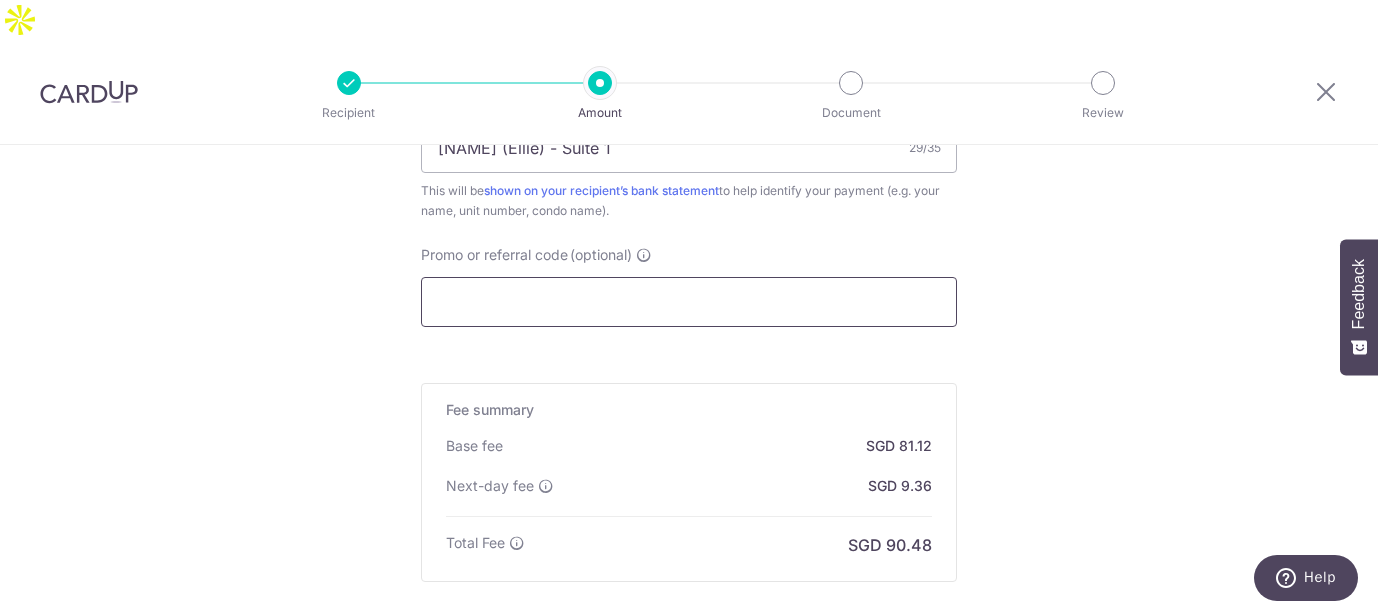 scroll, scrollTop: 1299, scrollLeft: 0, axis: vertical 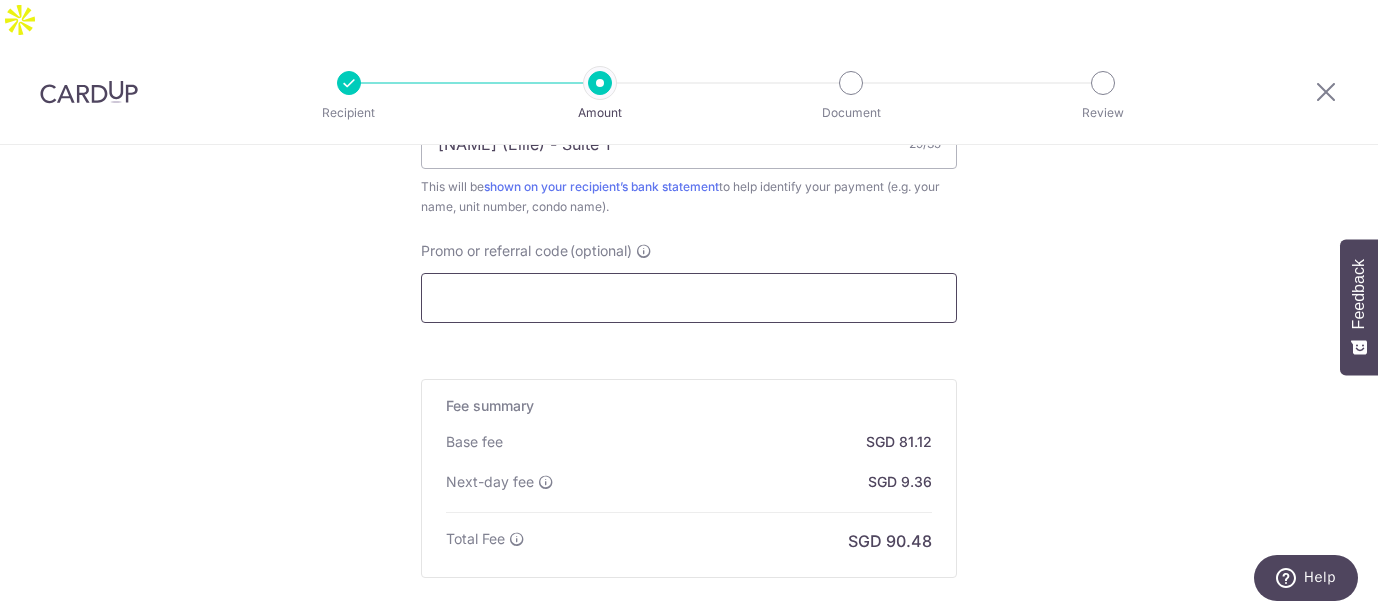 paste on "OCBC90NV" 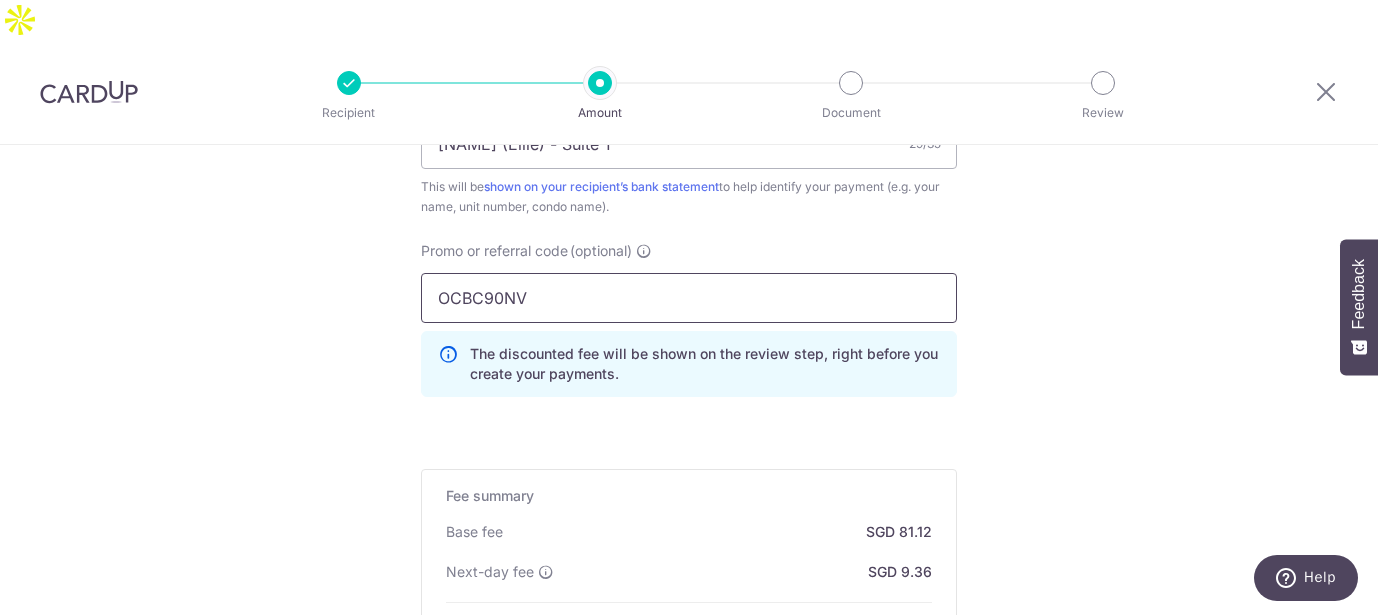 click on "OCBC90NV" at bounding box center [689, 298] 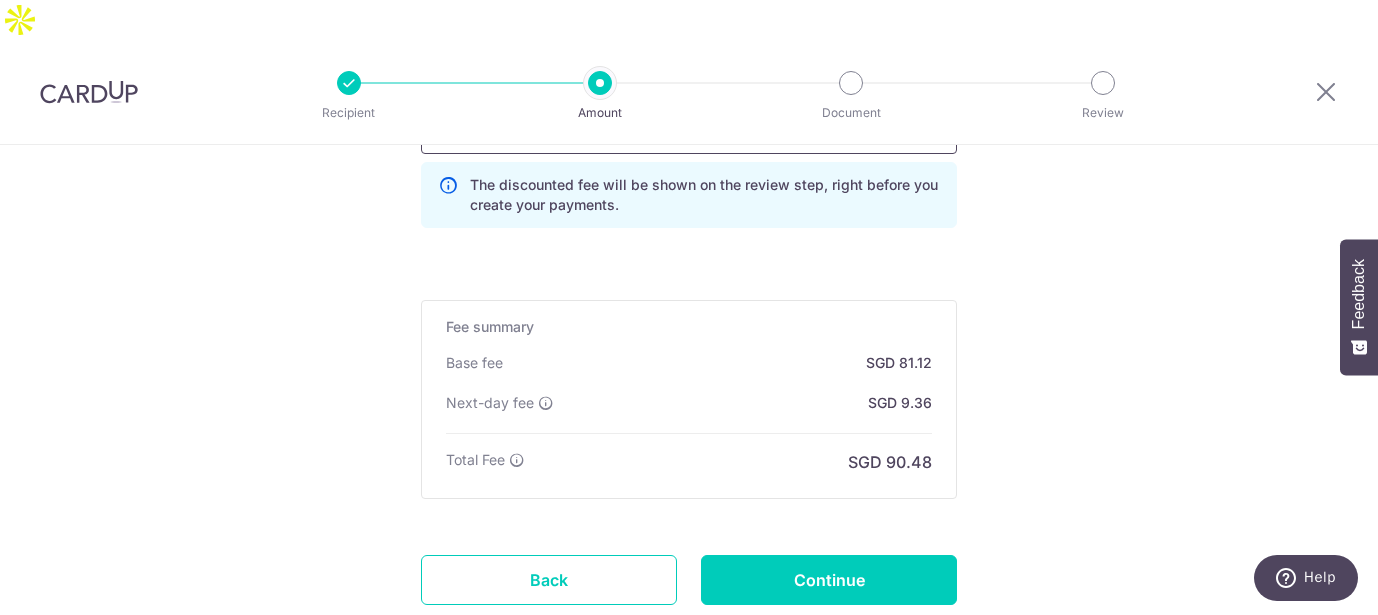 scroll, scrollTop: 1568, scrollLeft: 0, axis: vertical 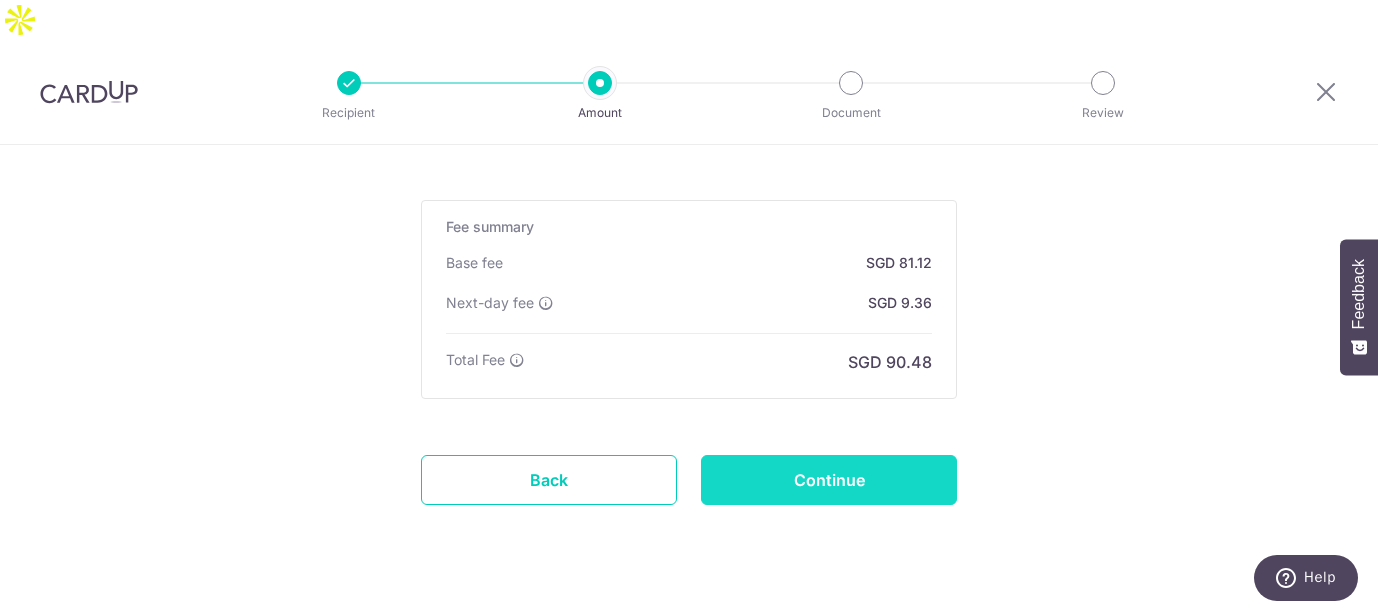 type on "OCBC90NV" 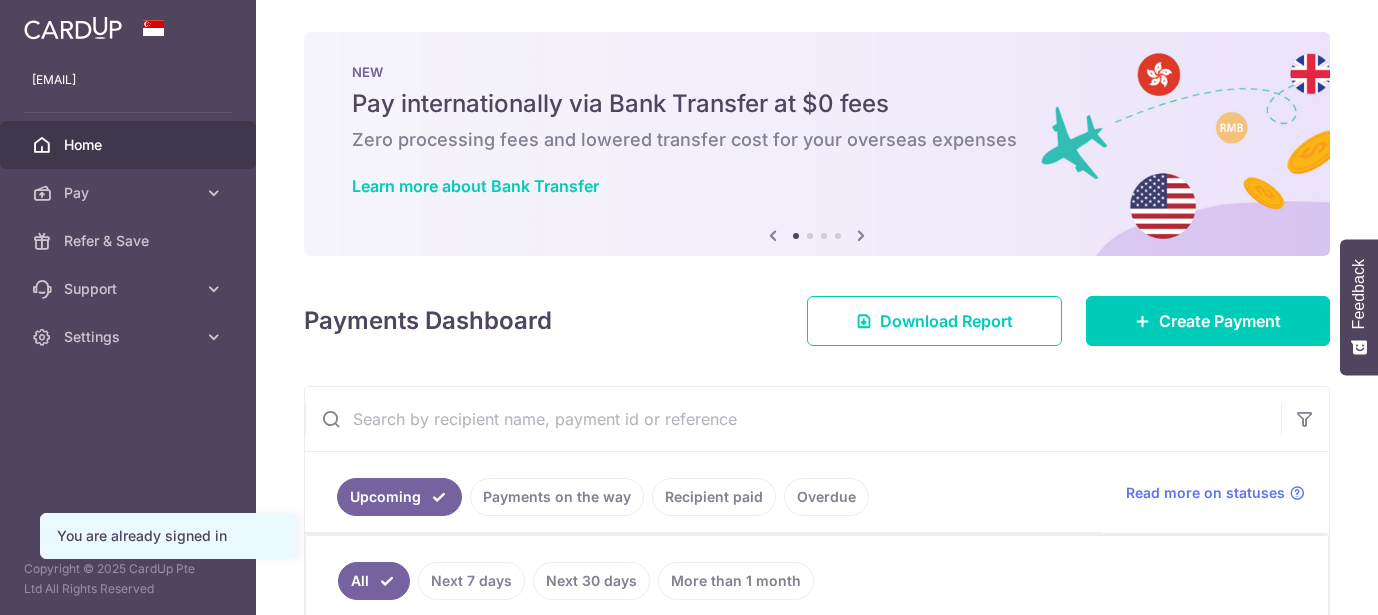 scroll, scrollTop: 0, scrollLeft: 0, axis: both 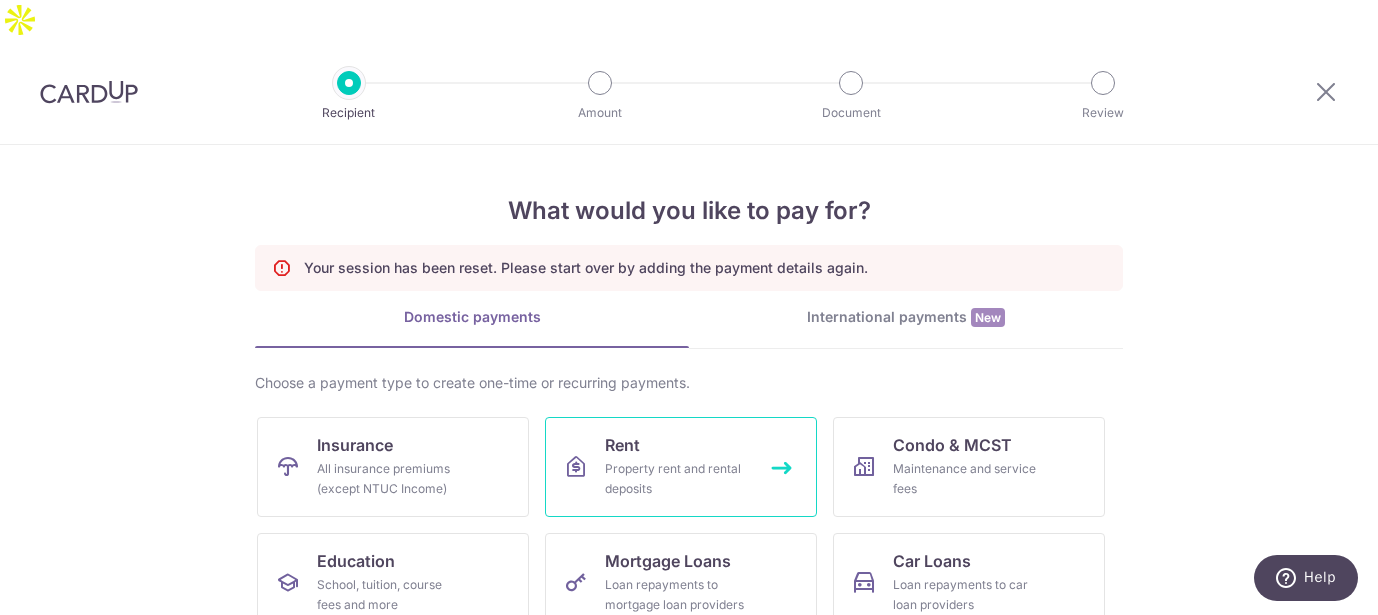click on "Property rent and rental deposits" at bounding box center [677, 479] 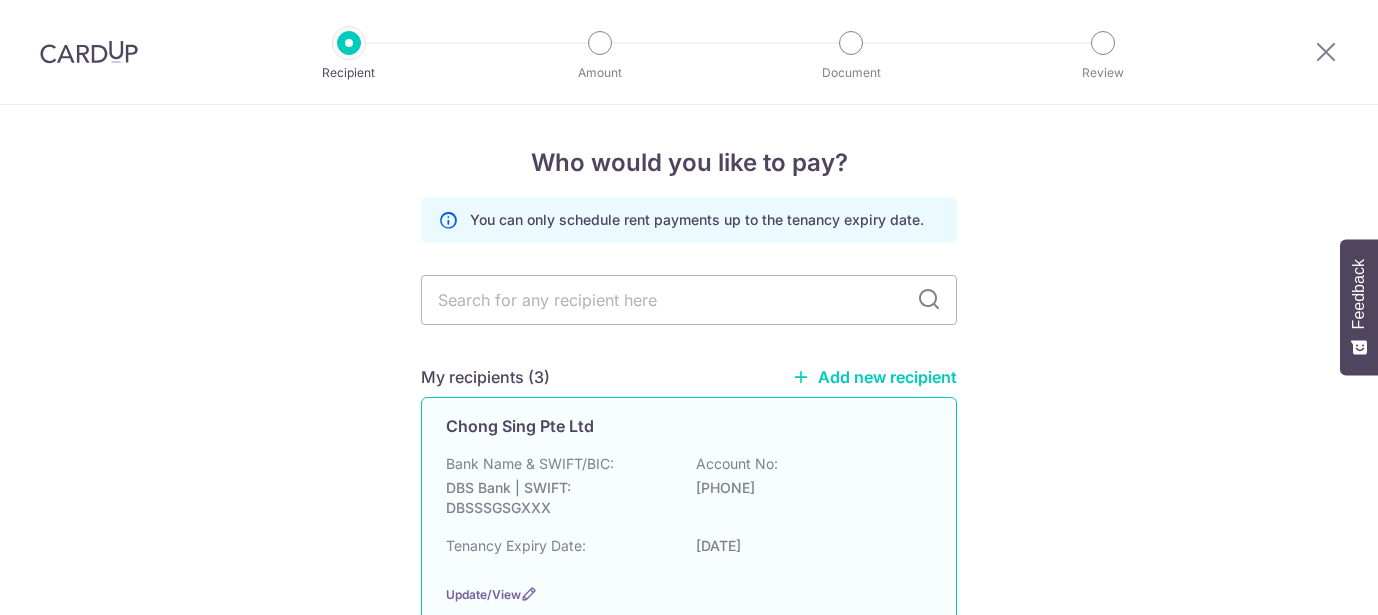 scroll, scrollTop: 0, scrollLeft: 0, axis: both 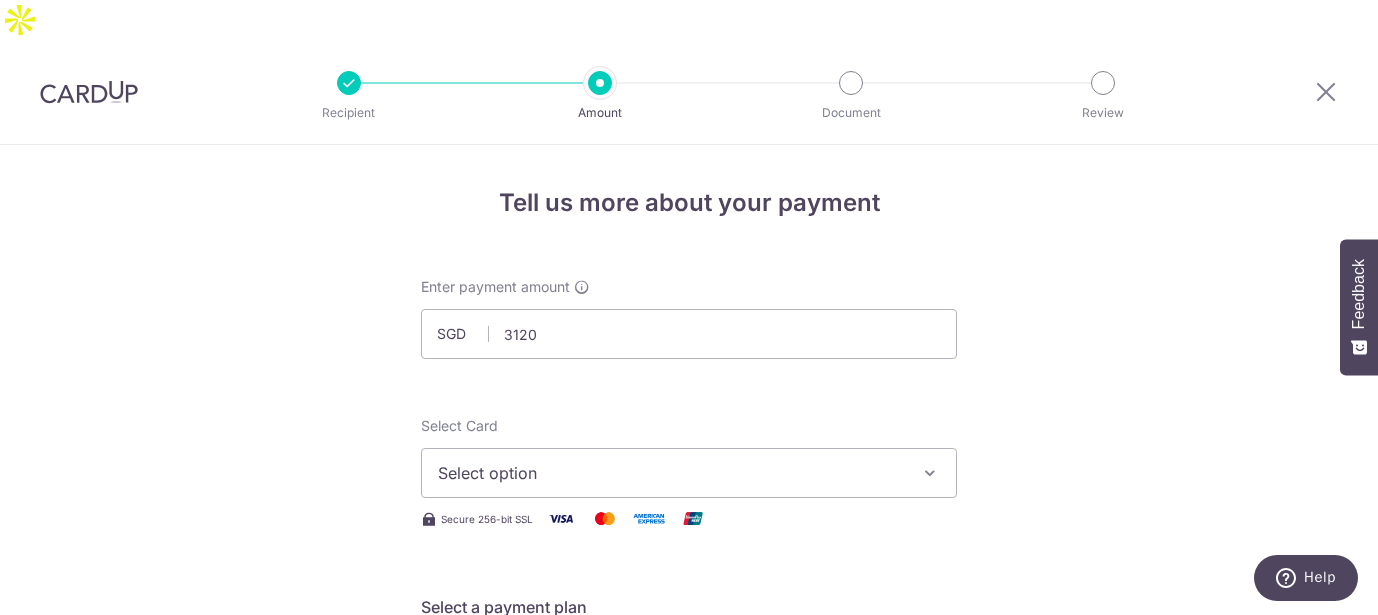 type on "3,120.00" 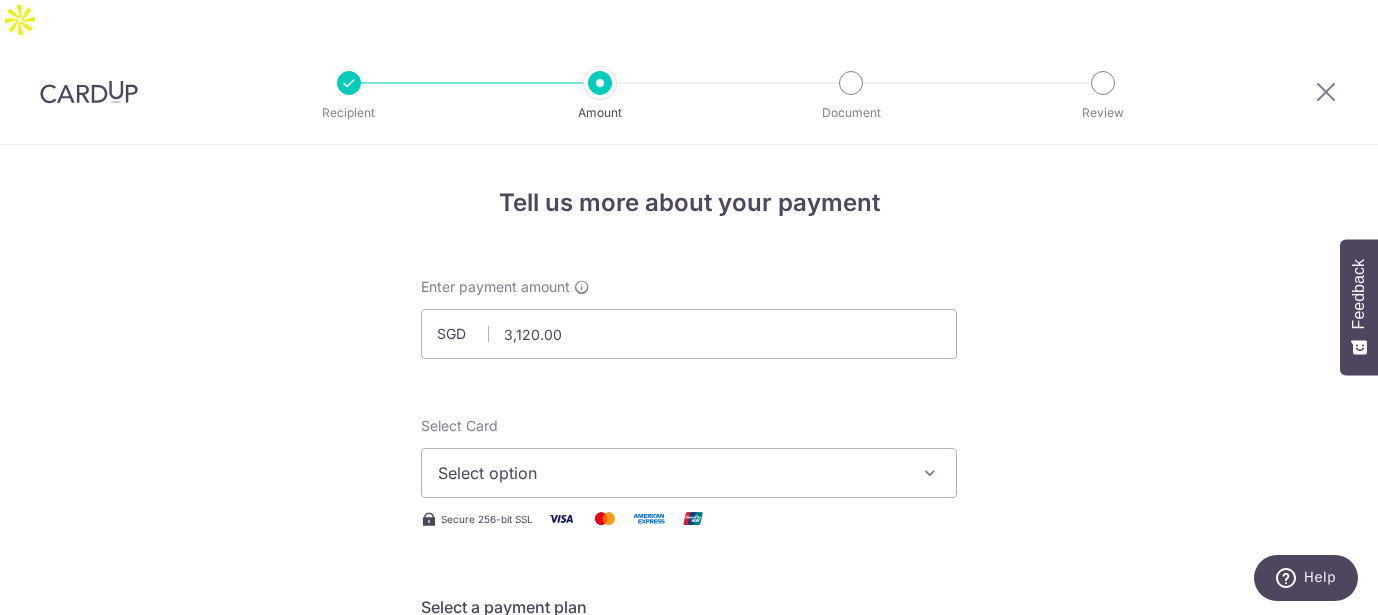 click on "Enter payment amount
SGD
3,120.00
3120.00
Select Card
Select option
Add credit card
Your Cards
**** 4535
**** 2617
**** 2600
**** 9365
Secure 256-bit SSL
Text
New card details
Card" at bounding box center [689, 1068] 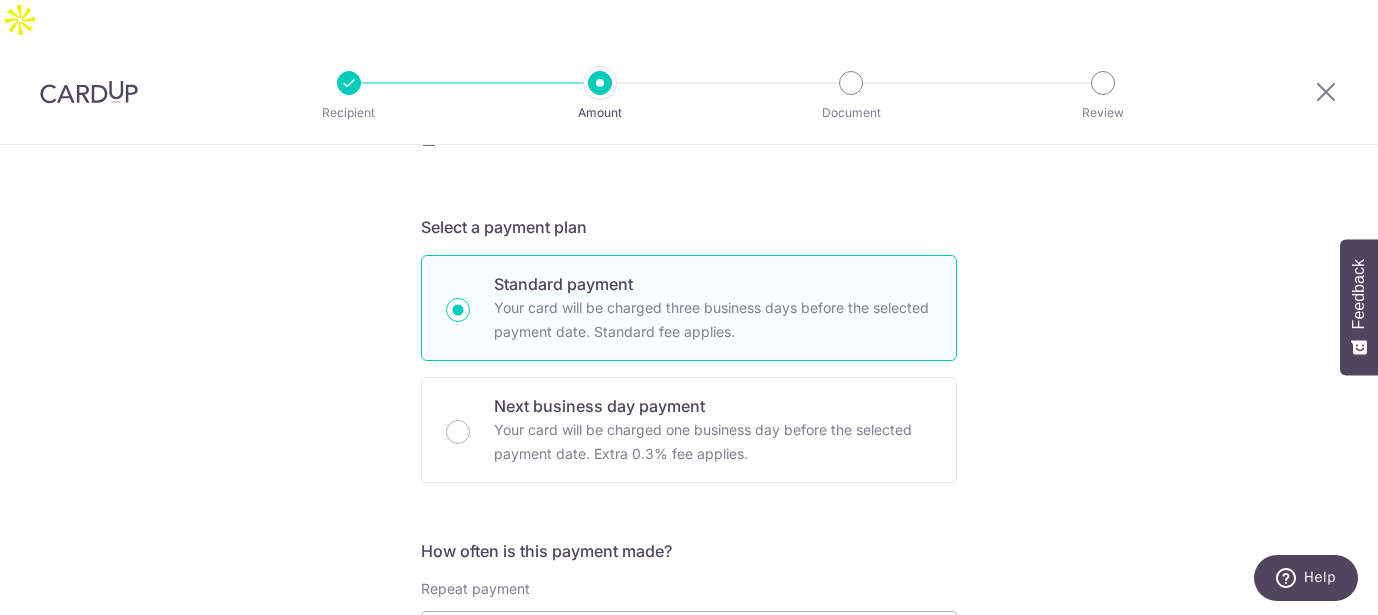 scroll, scrollTop: 440, scrollLeft: 0, axis: vertical 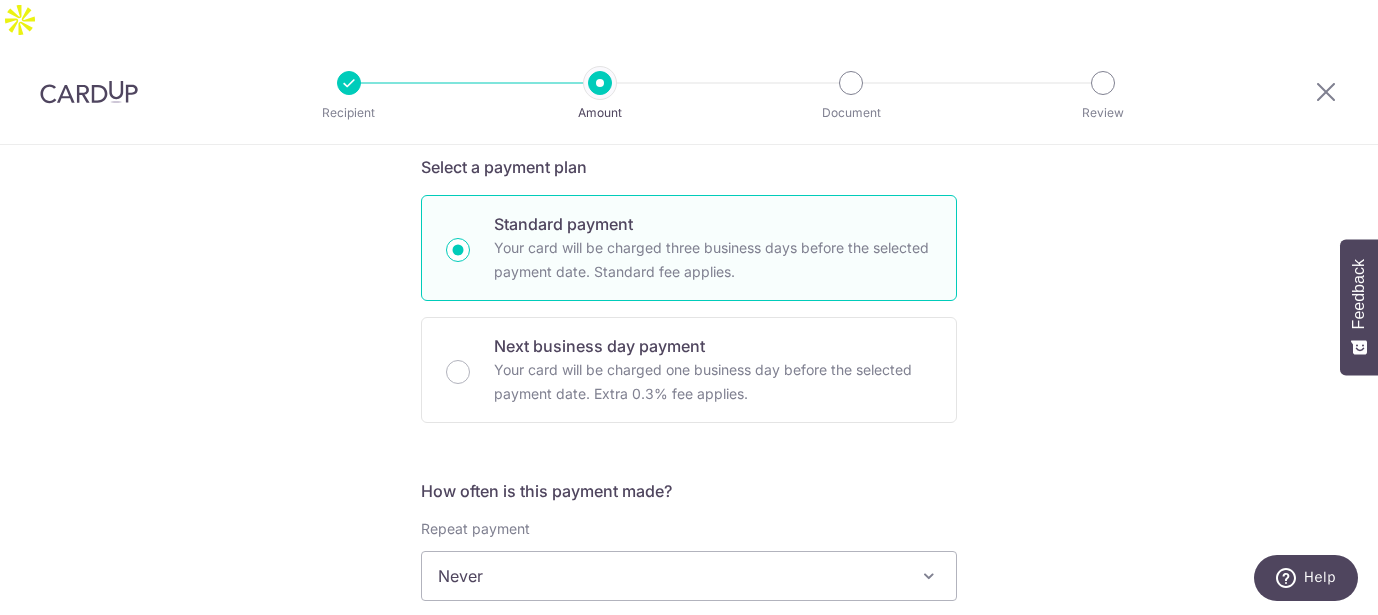 click on "Your card will be charged one business day before the selected payment date. Extra 0.3% fee applies." at bounding box center (713, 382) 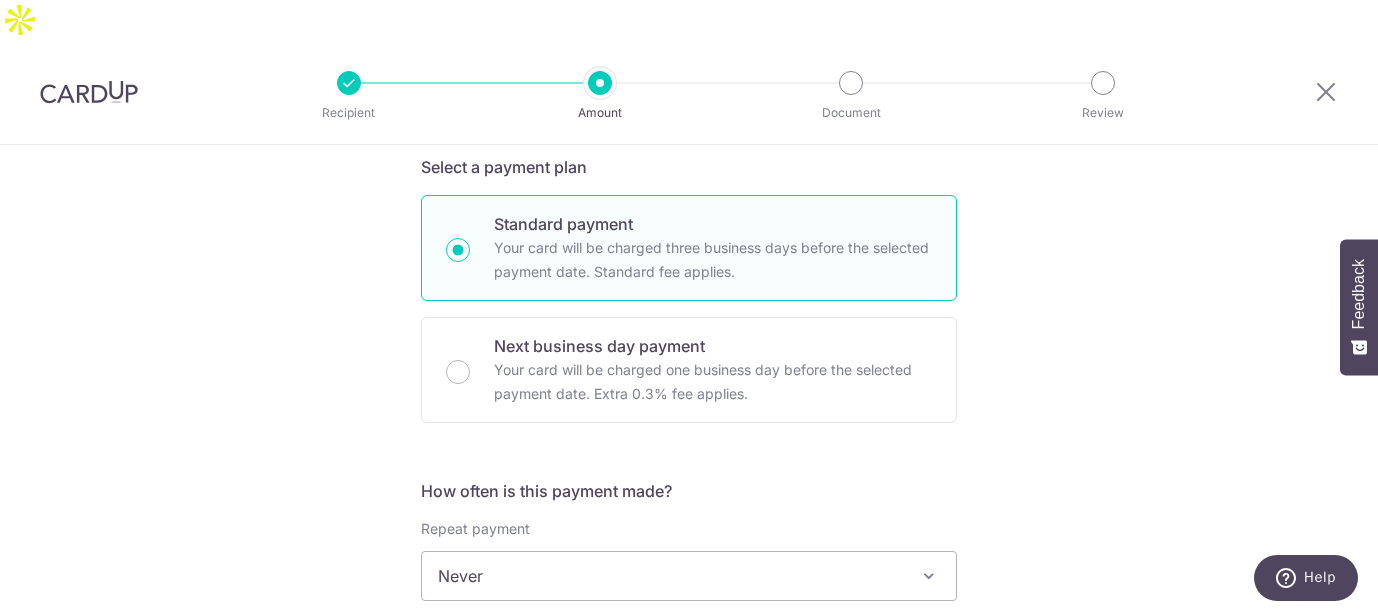 radio on "false" 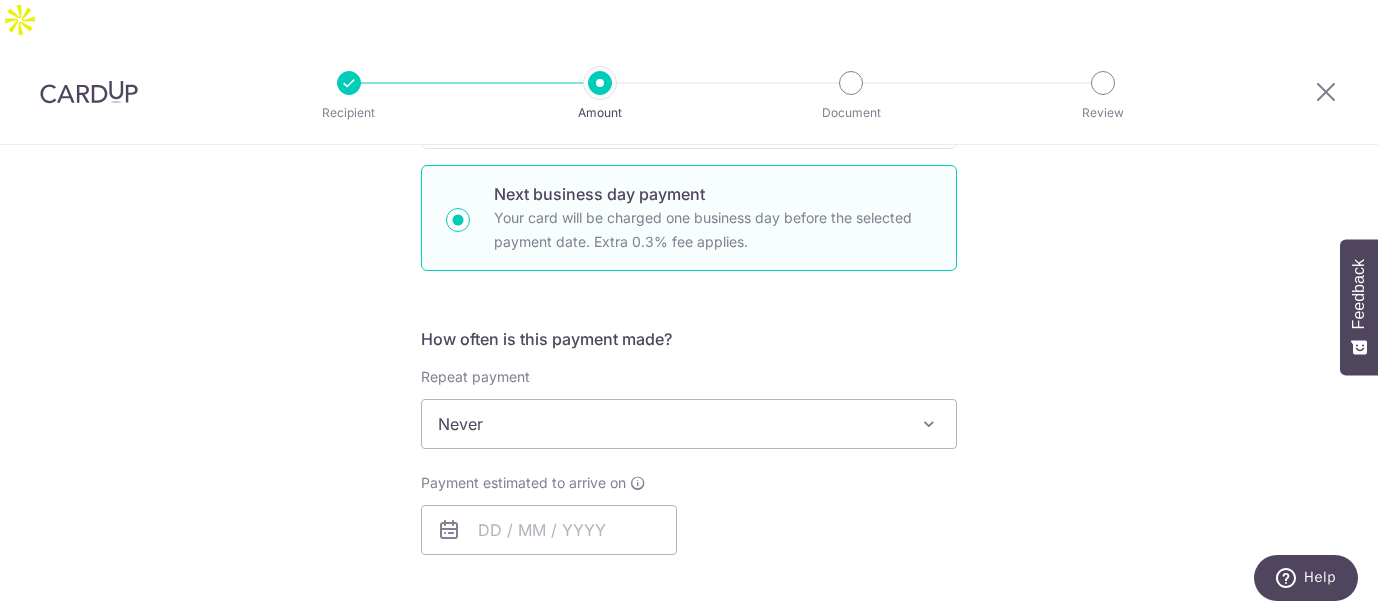 scroll, scrollTop: 597, scrollLeft: 0, axis: vertical 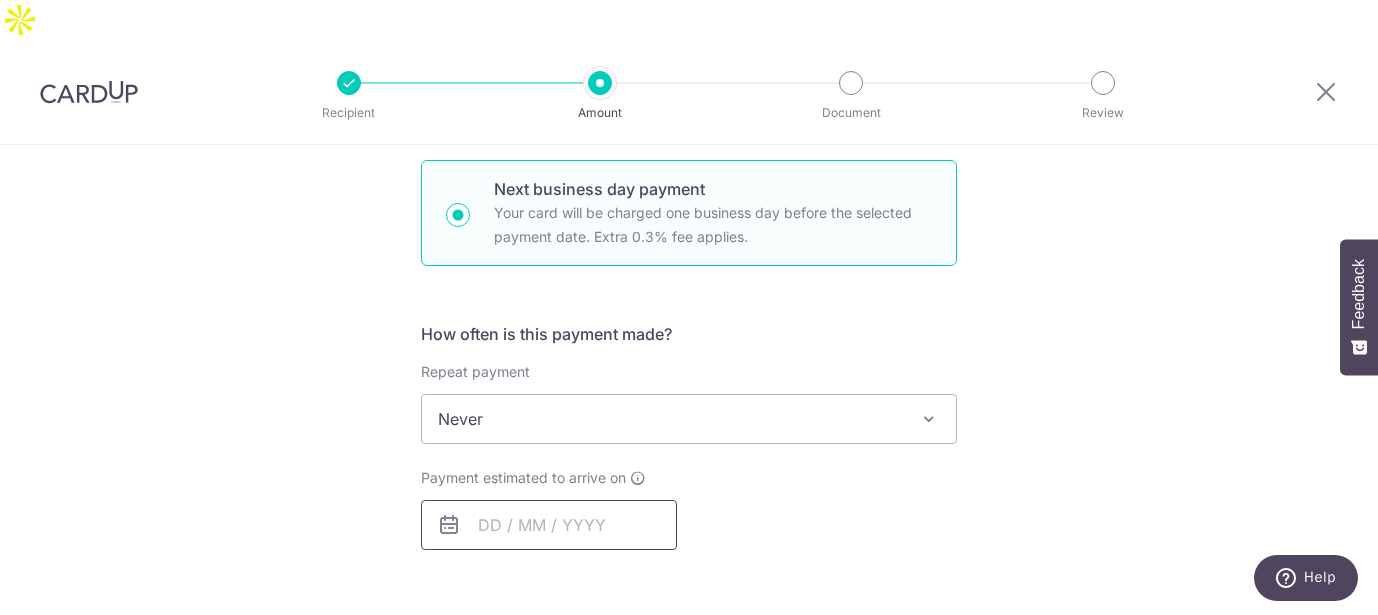 click at bounding box center [549, 525] 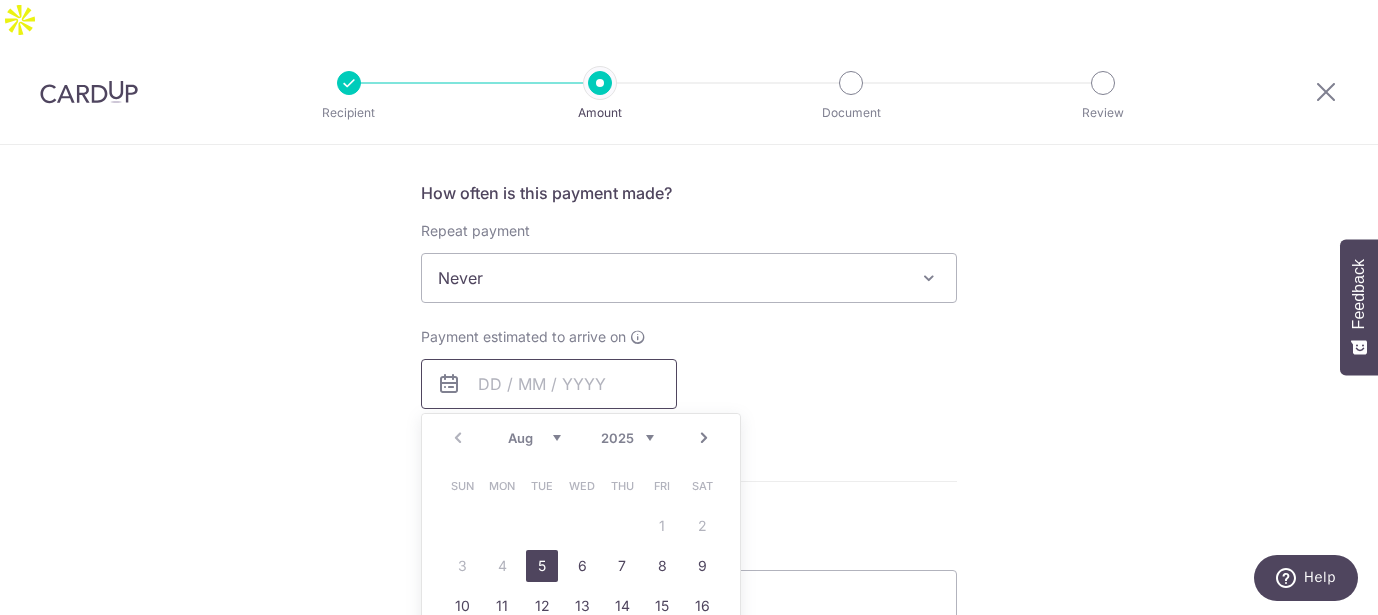 scroll, scrollTop: 741, scrollLeft: 0, axis: vertical 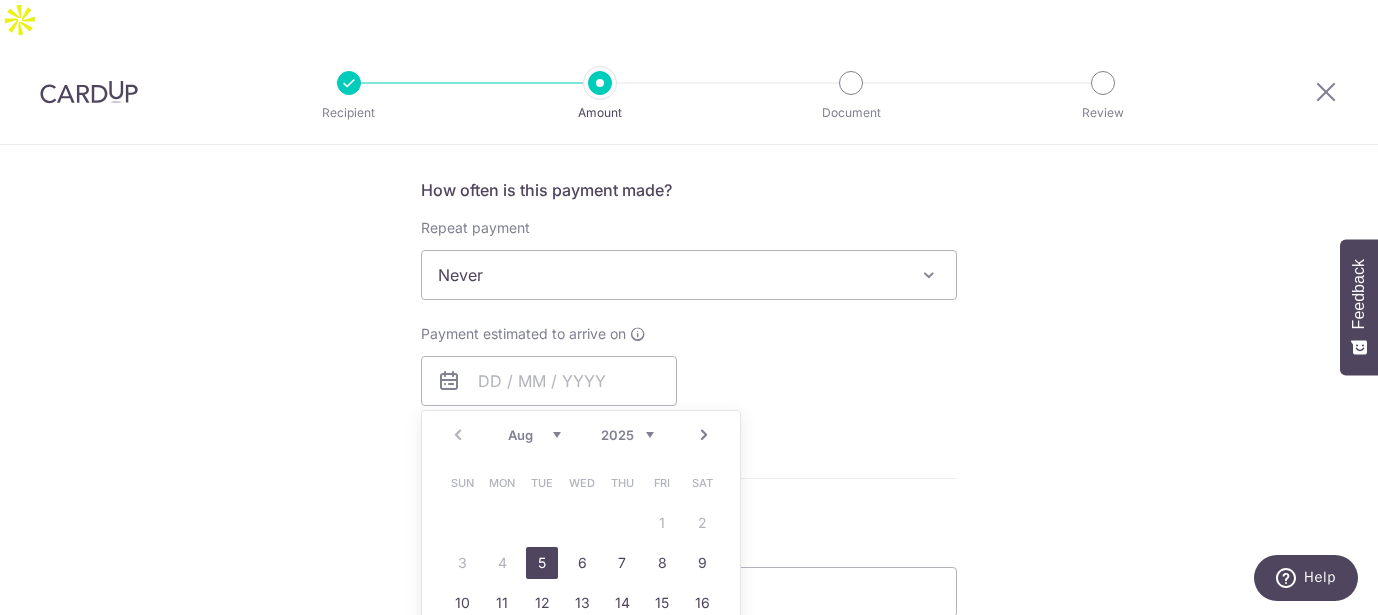 click on "5" at bounding box center (542, 563) 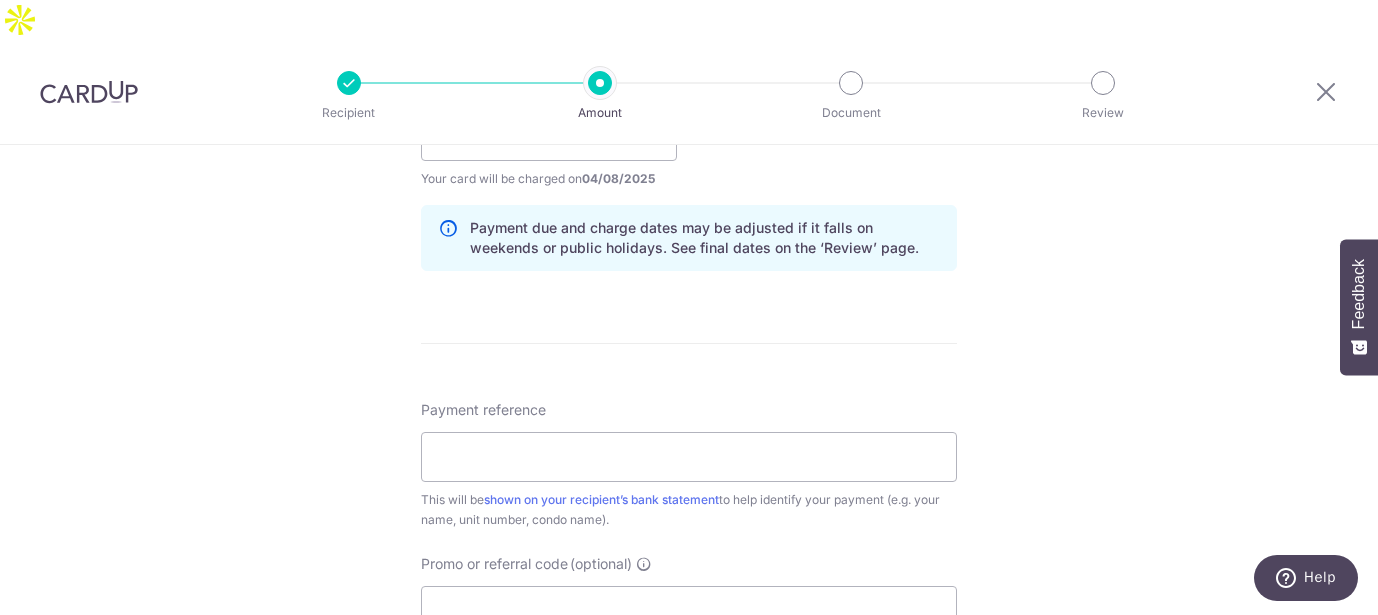 scroll, scrollTop: 1014, scrollLeft: 0, axis: vertical 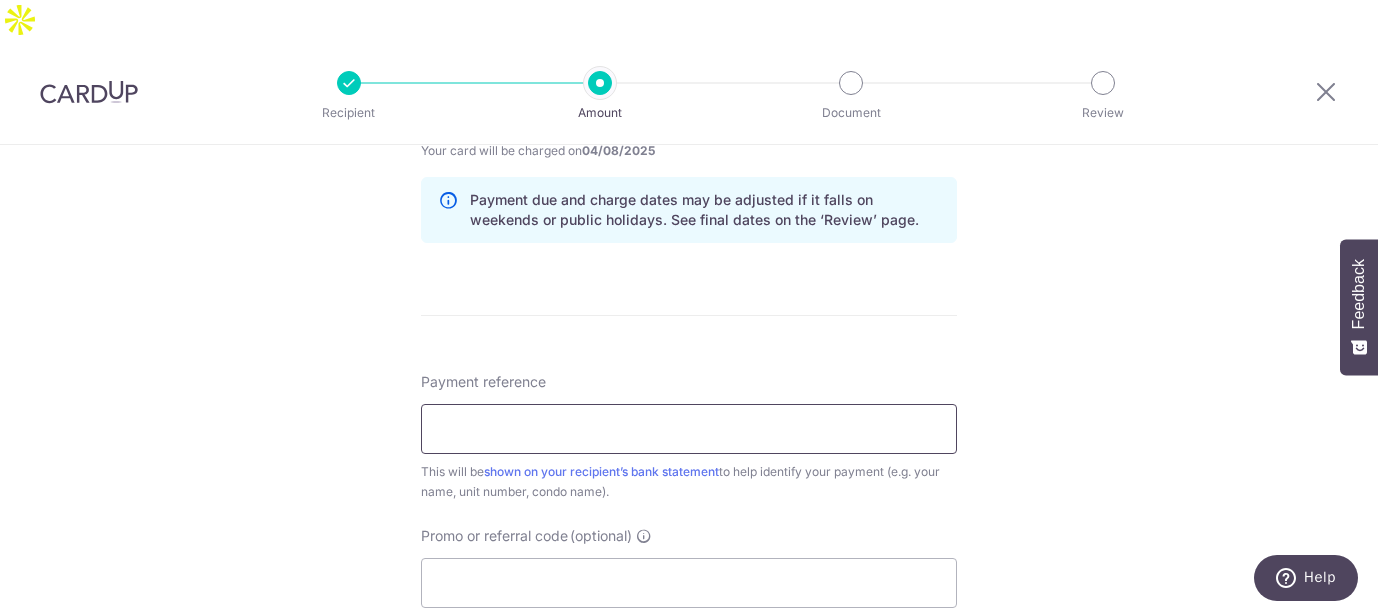 click on "Payment reference" at bounding box center (689, 429) 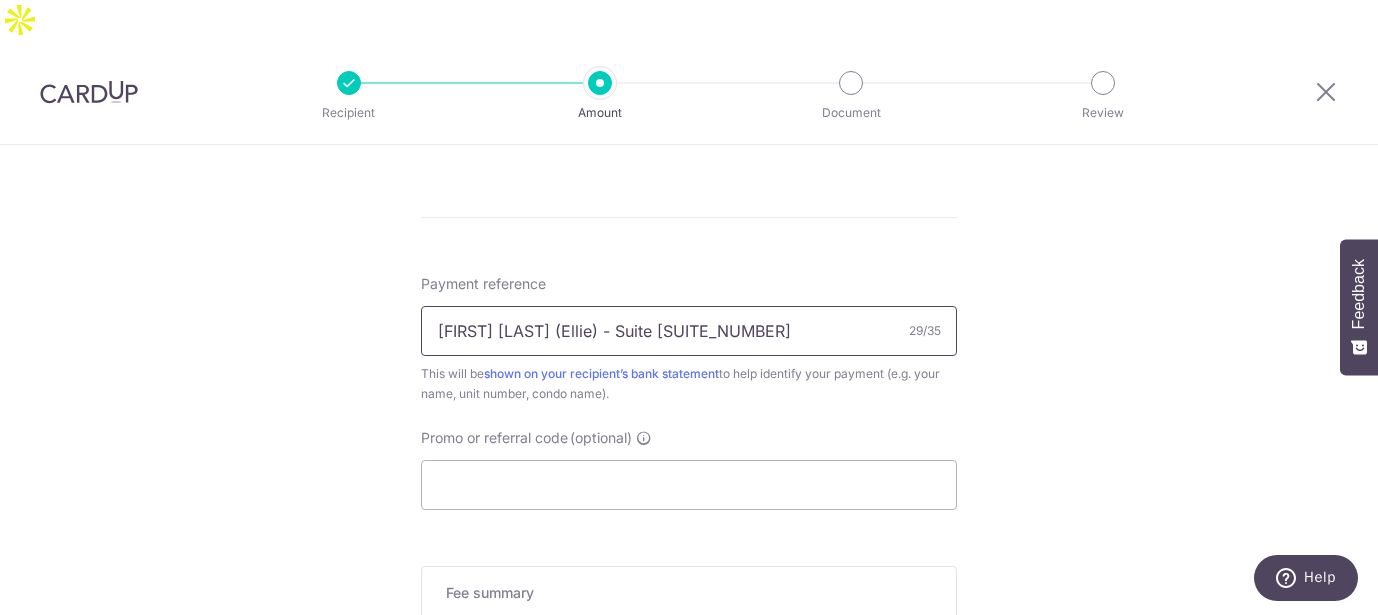 scroll, scrollTop: 1171, scrollLeft: 0, axis: vertical 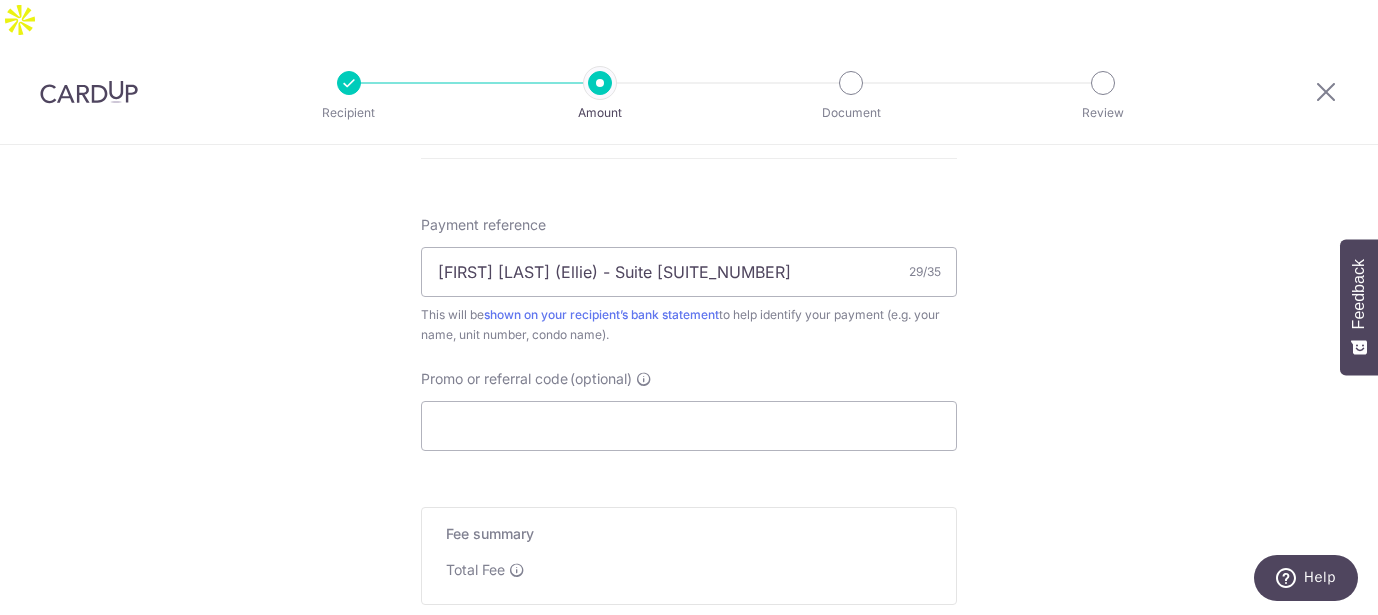 click on "Enter payment amount
SGD
3,120.00
3120.00
Select Card
Select option
Add credit card
Your Cards
**** 4535
**** 2617
**** 2600
**** 9365
Secure 256-bit SSL
Text
New card details
Card" at bounding box center (689, -64) 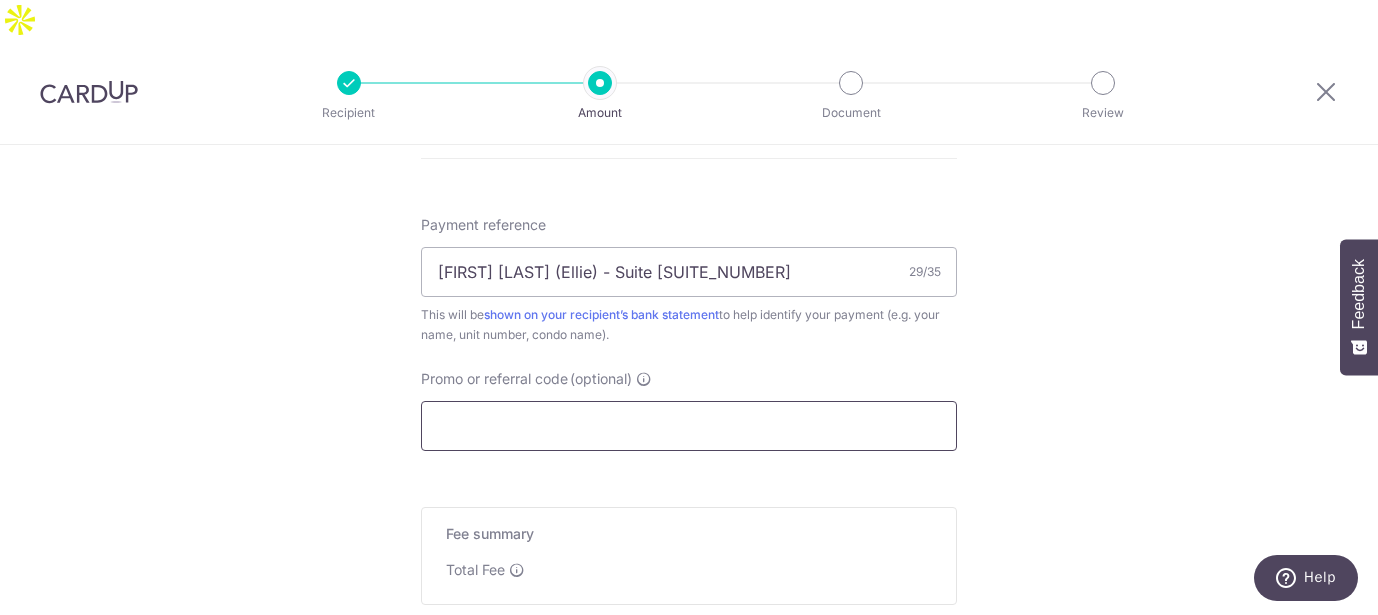 click on "Promo or referral code
(optional)" at bounding box center (689, 426) 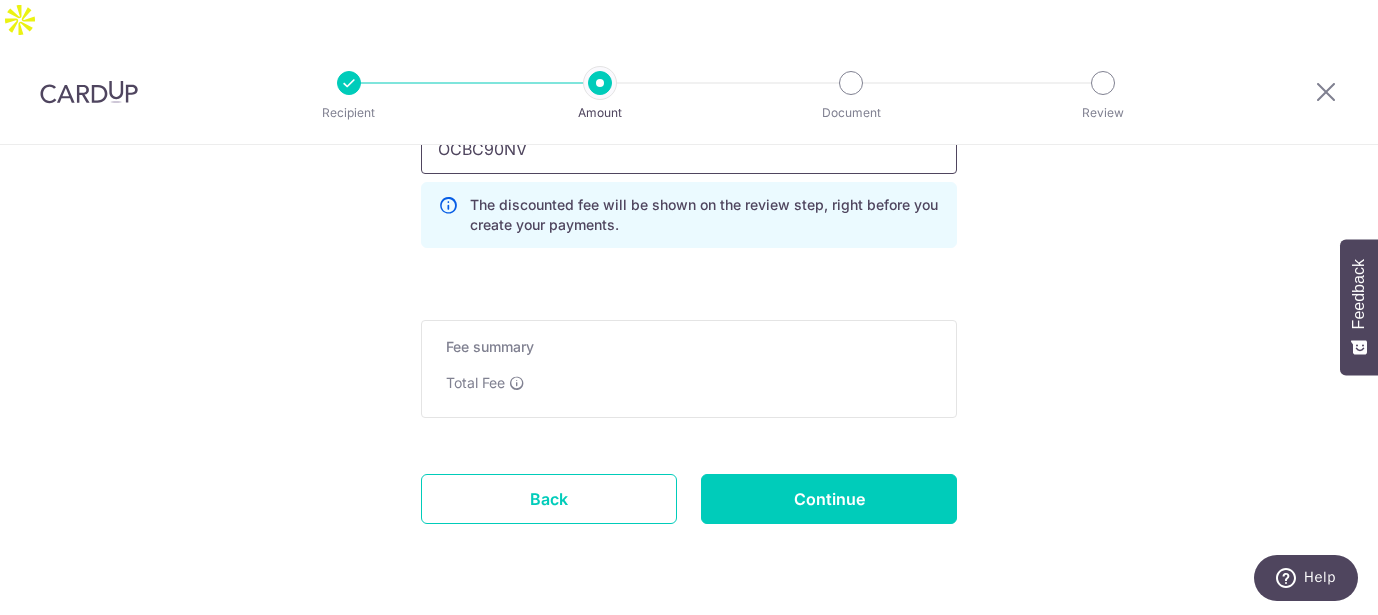 scroll, scrollTop: 1440, scrollLeft: 0, axis: vertical 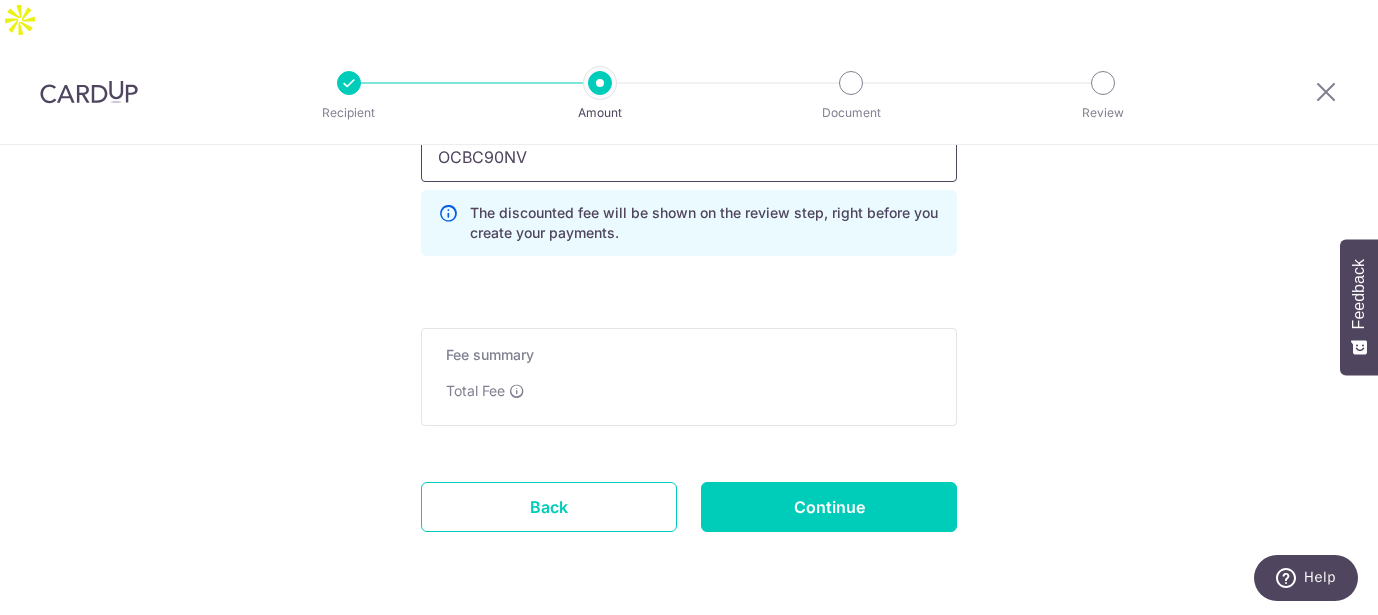 type on "OCBC90NV" 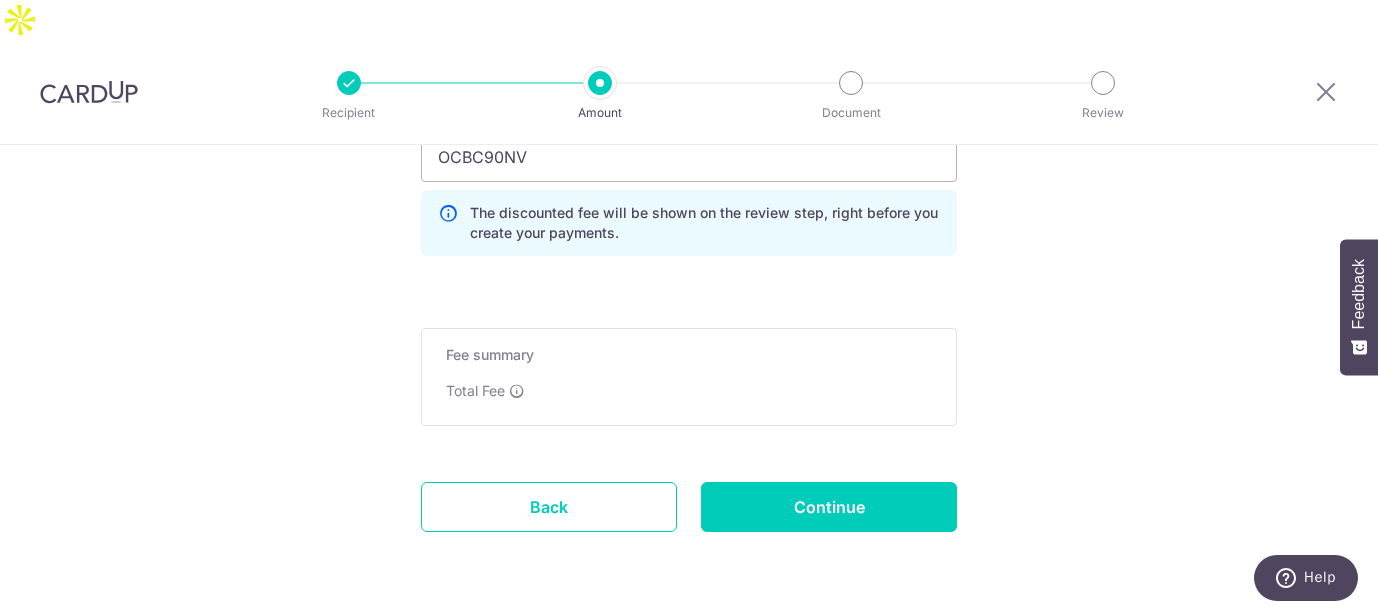 click on "Enter payment amount
SGD
3,120.00
3120.00
Select Card
Select option
Add credit card
Your Cards
**** 4535
**** 2617
**** 2600
**** 9365
Secure 256-bit SSL
Text
New card details
Card" at bounding box center [689, -288] 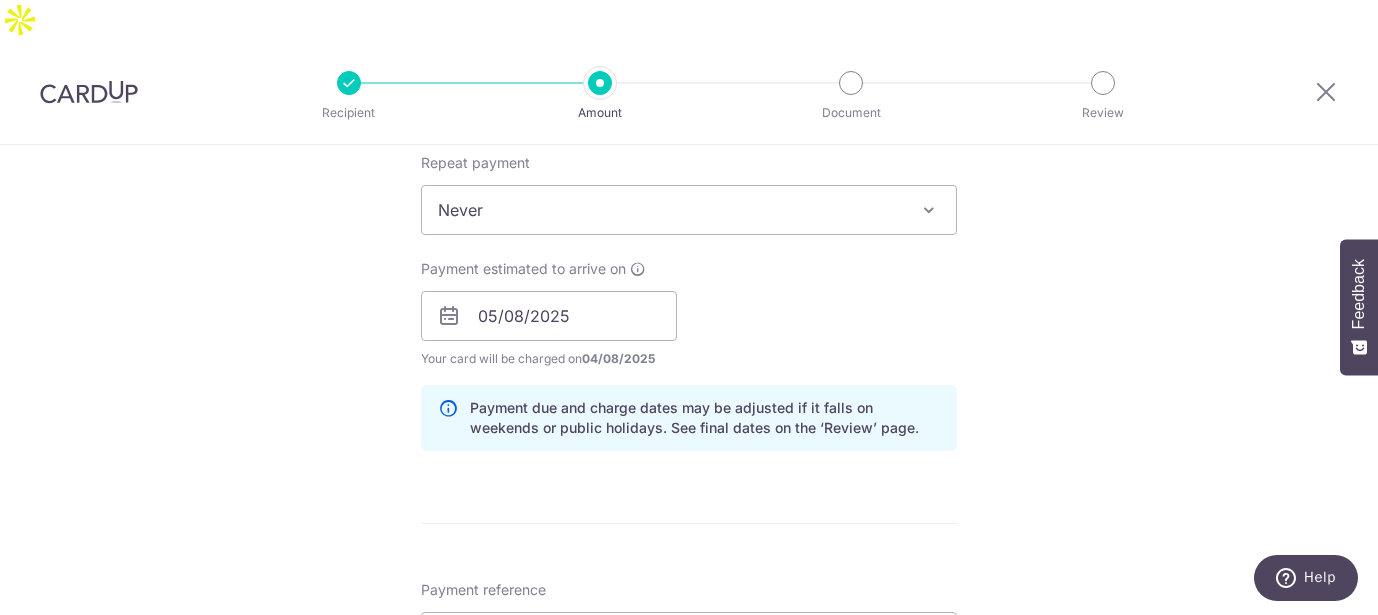 scroll, scrollTop: 1467, scrollLeft: 0, axis: vertical 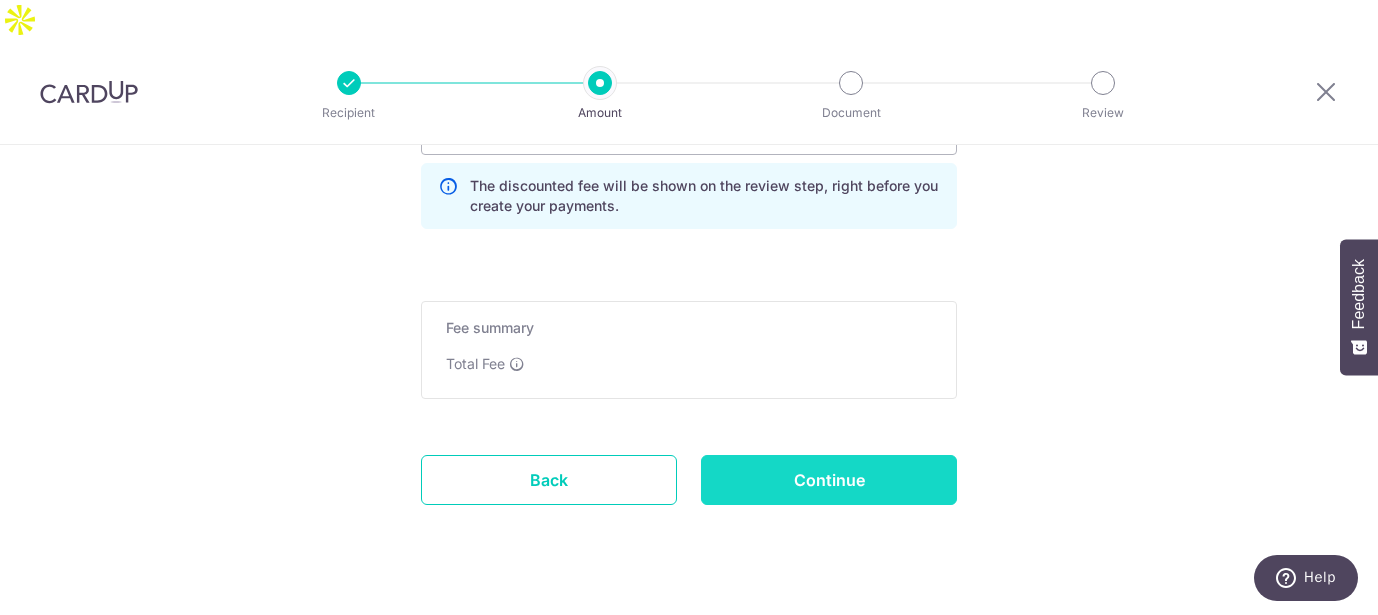 click on "Continue" at bounding box center [829, 480] 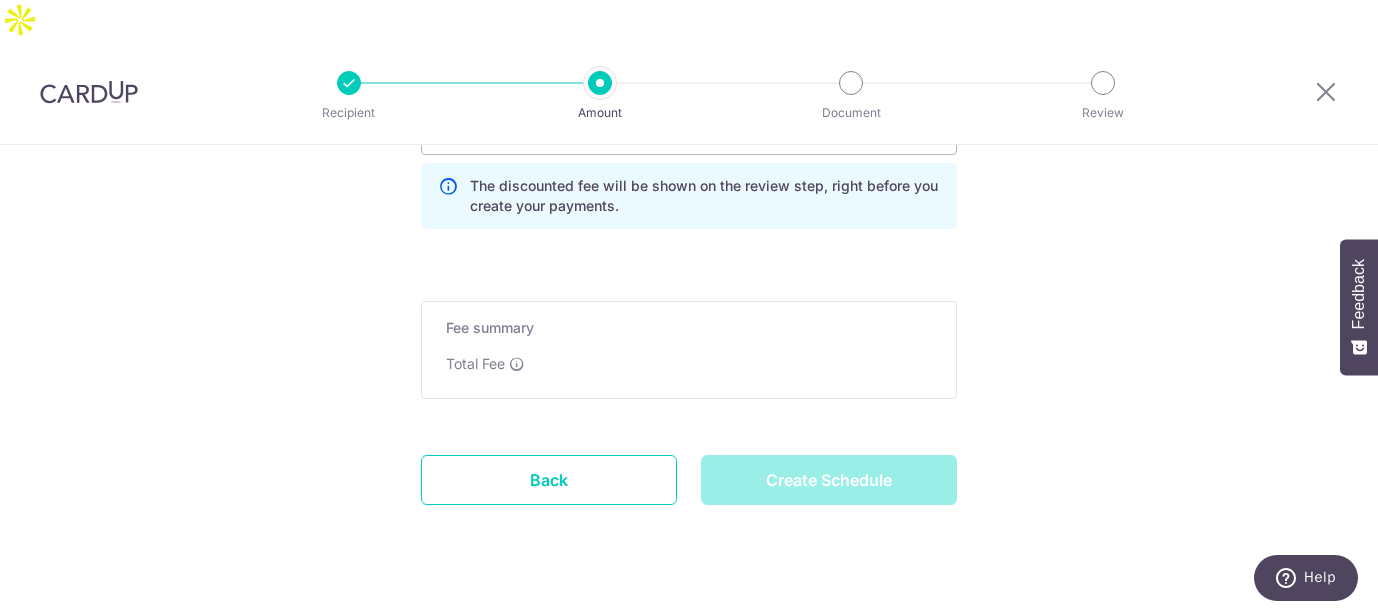 type on "Create Schedule" 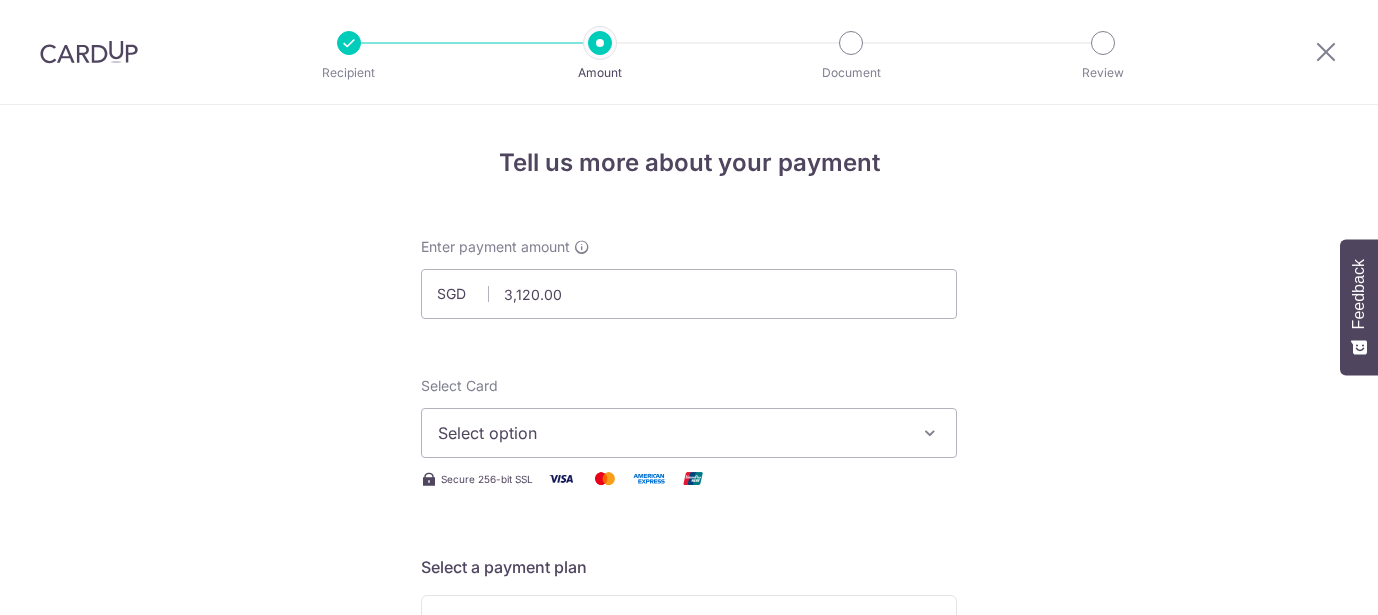 scroll, scrollTop: 0, scrollLeft: 0, axis: both 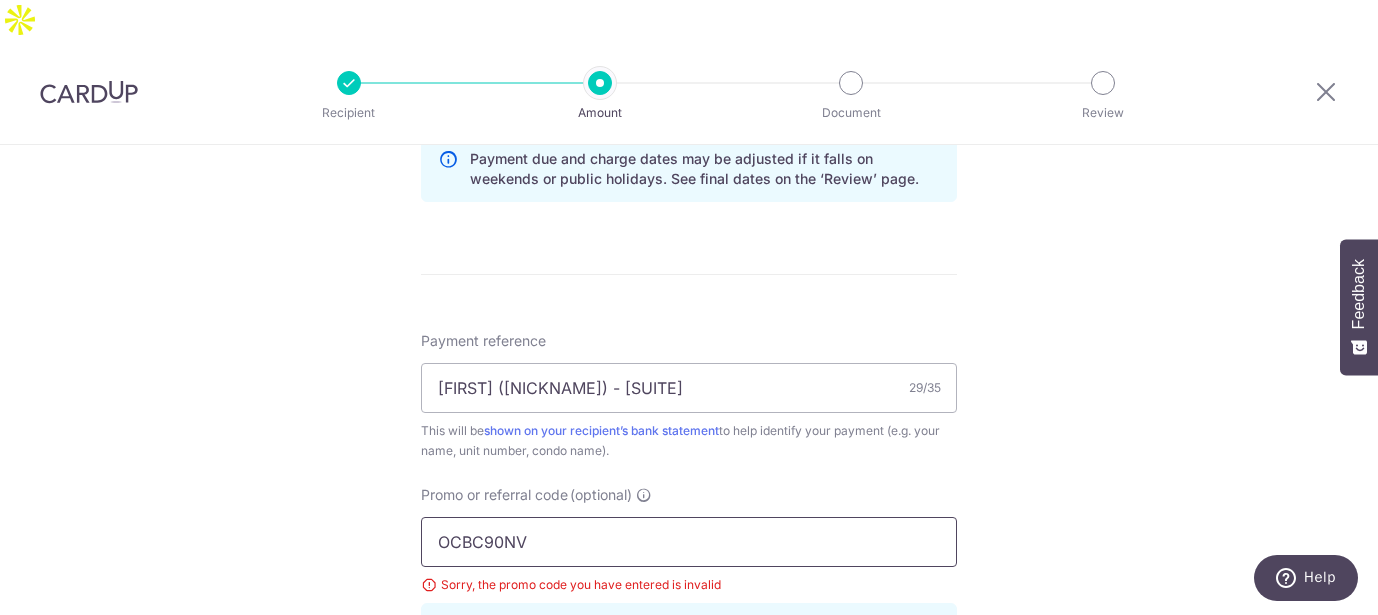 click on "OCBC90NV" at bounding box center (689, 542) 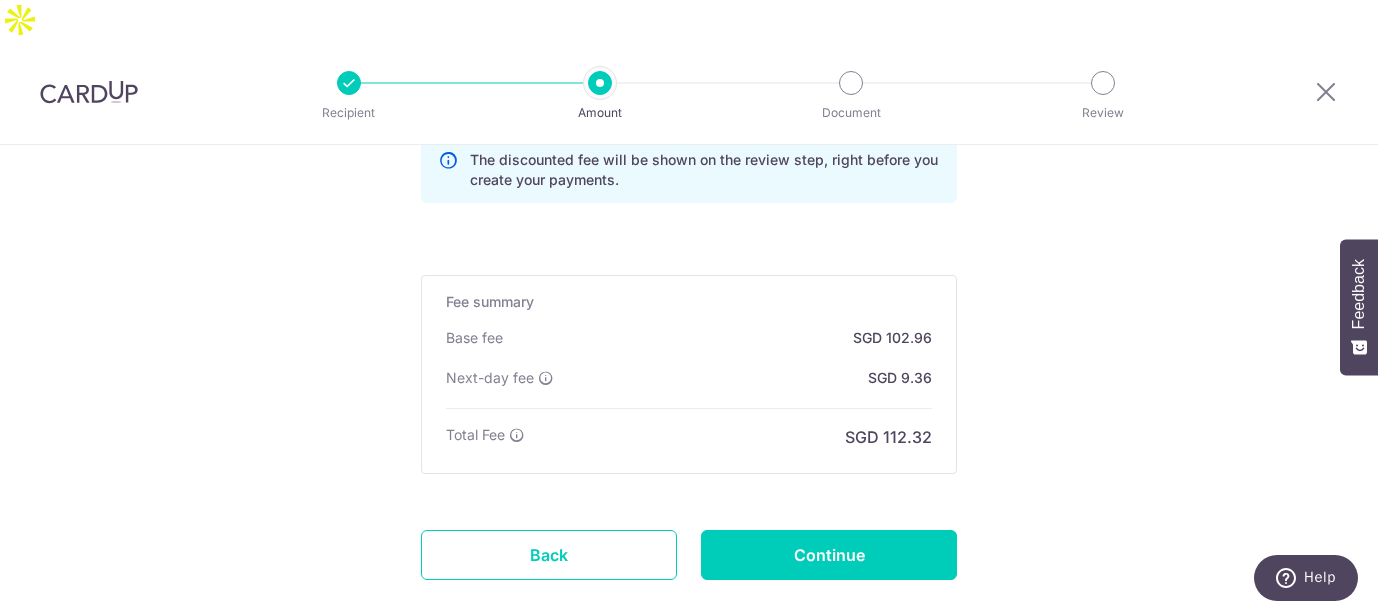 scroll, scrollTop: 1596, scrollLeft: 0, axis: vertical 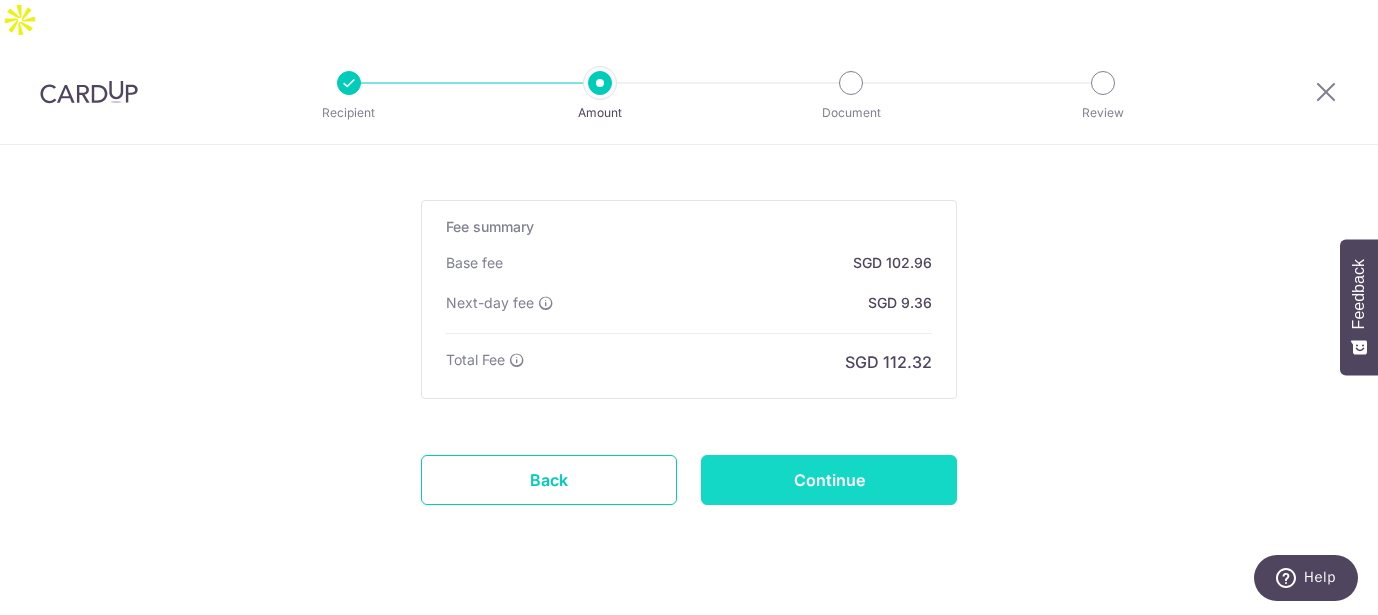 type on "OCBC90NV" 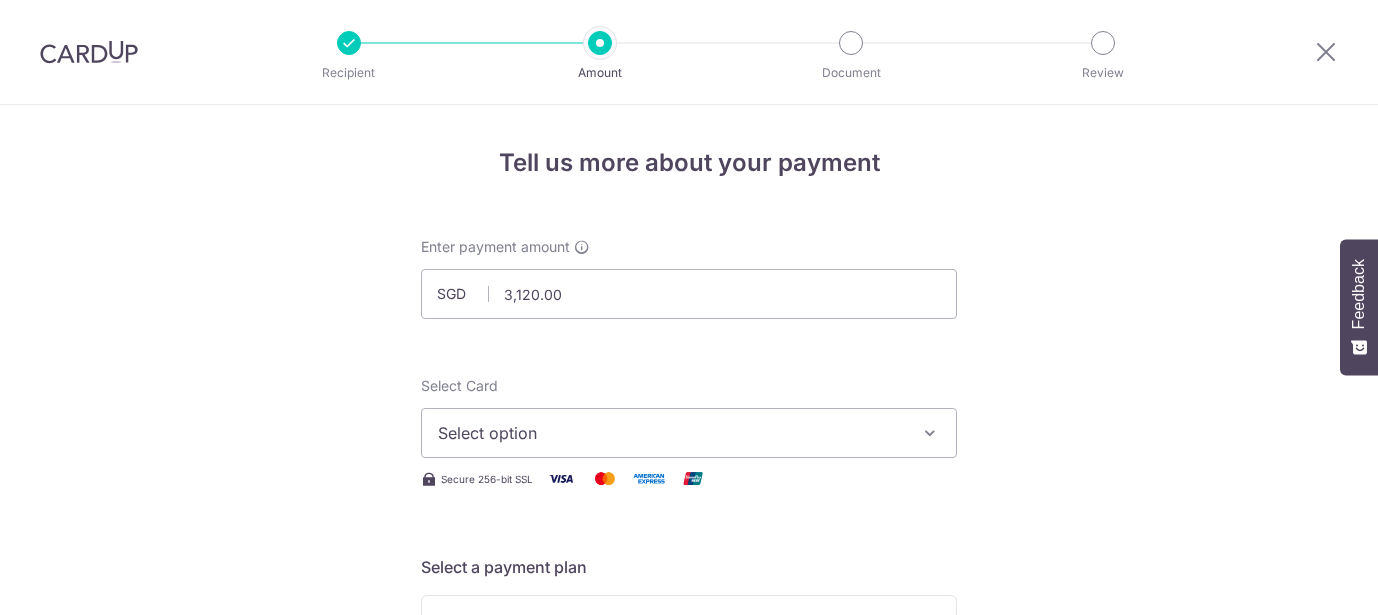 scroll, scrollTop: 0, scrollLeft: 0, axis: both 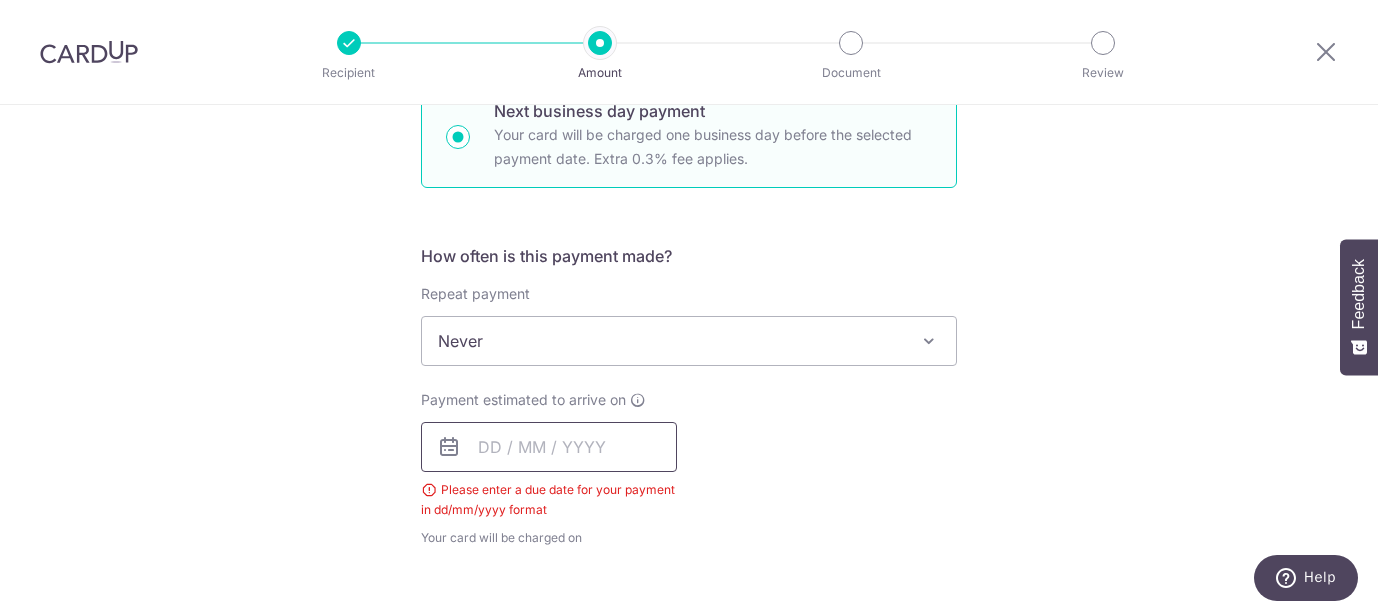 click at bounding box center [549, 447] 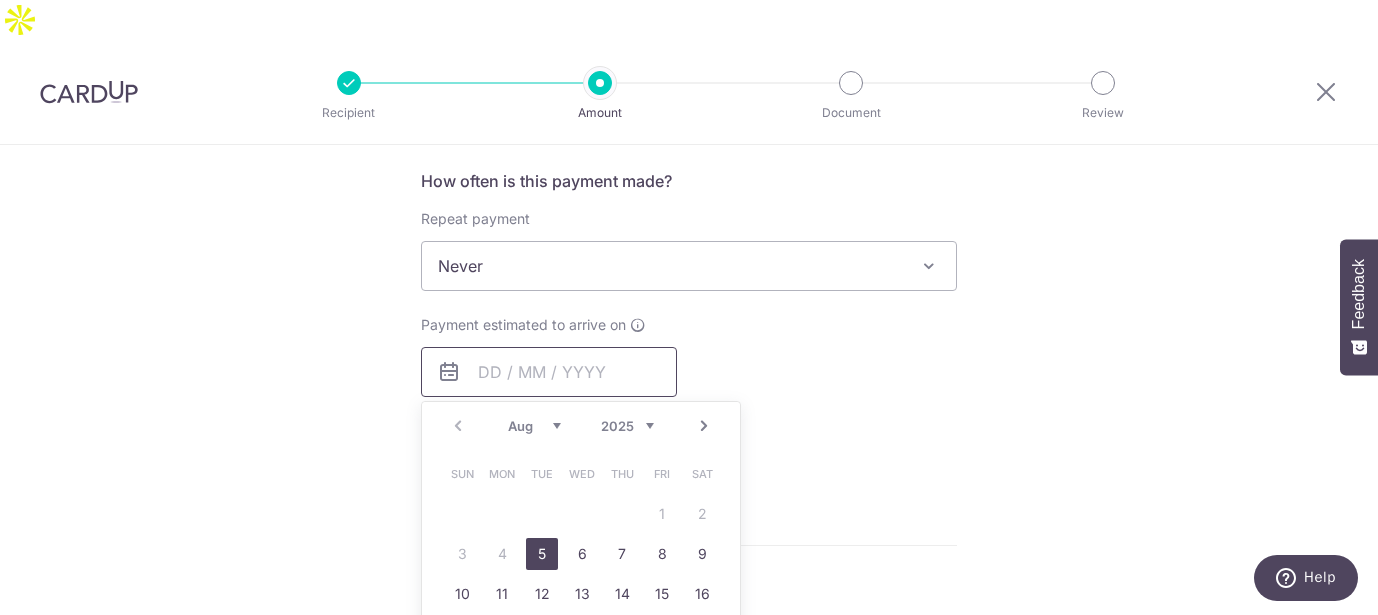 scroll, scrollTop: 756, scrollLeft: 0, axis: vertical 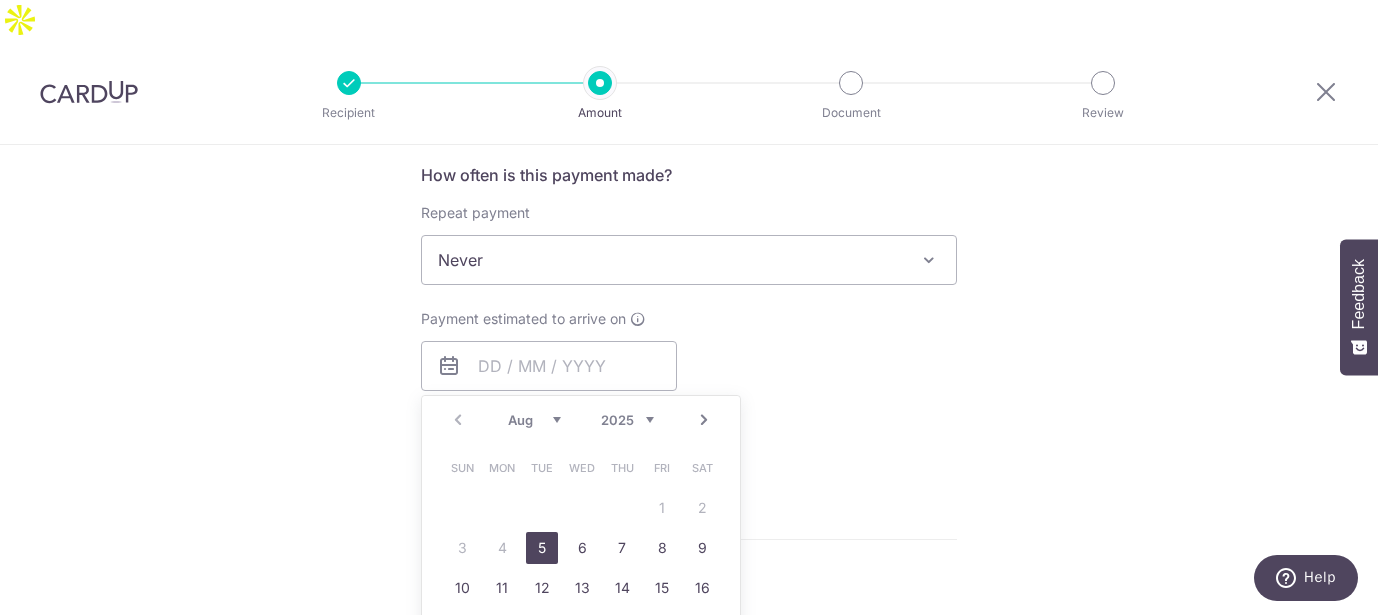 click on "5" at bounding box center (542, 548) 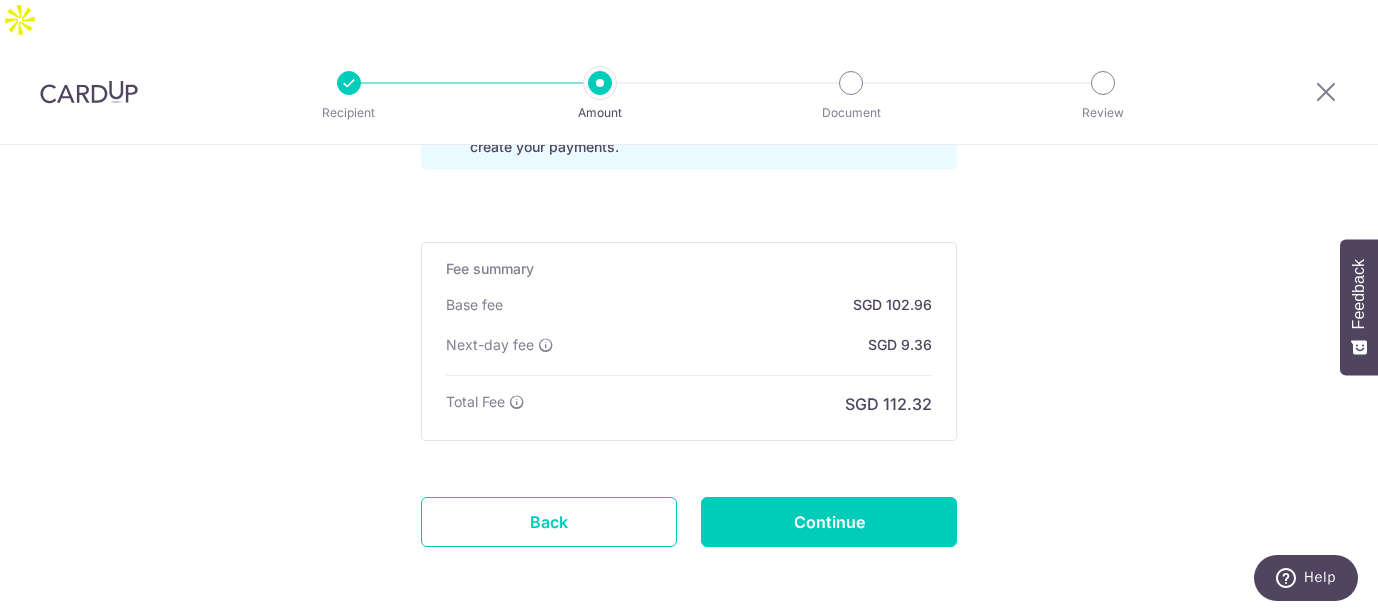 scroll, scrollTop: 1568, scrollLeft: 0, axis: vertical 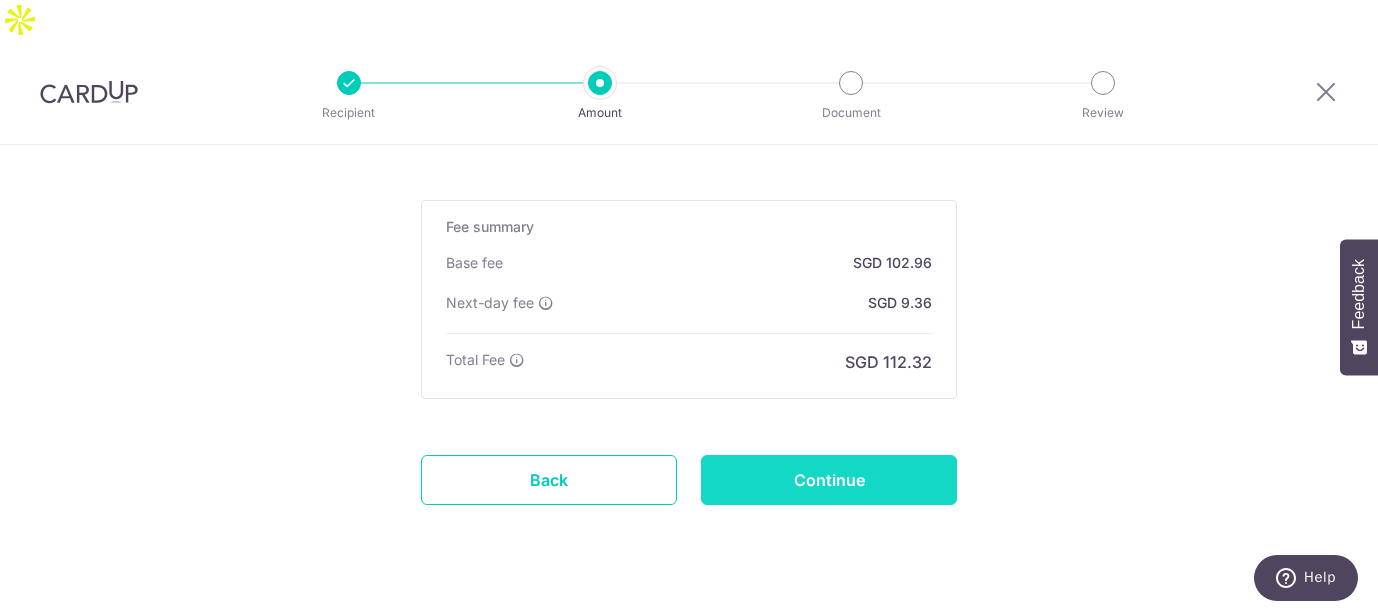 click on "Continue" at bounding box center (829, 480) 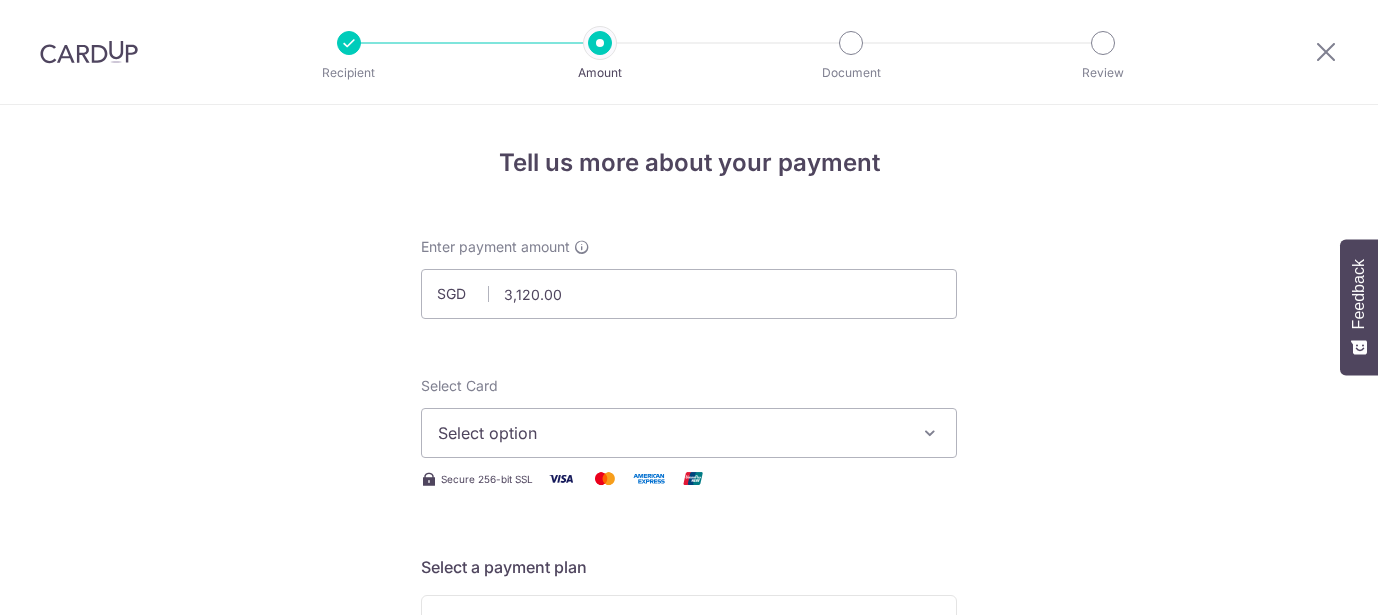 scroll, scrollTop: 0, scrollLeft: 0, axis: both 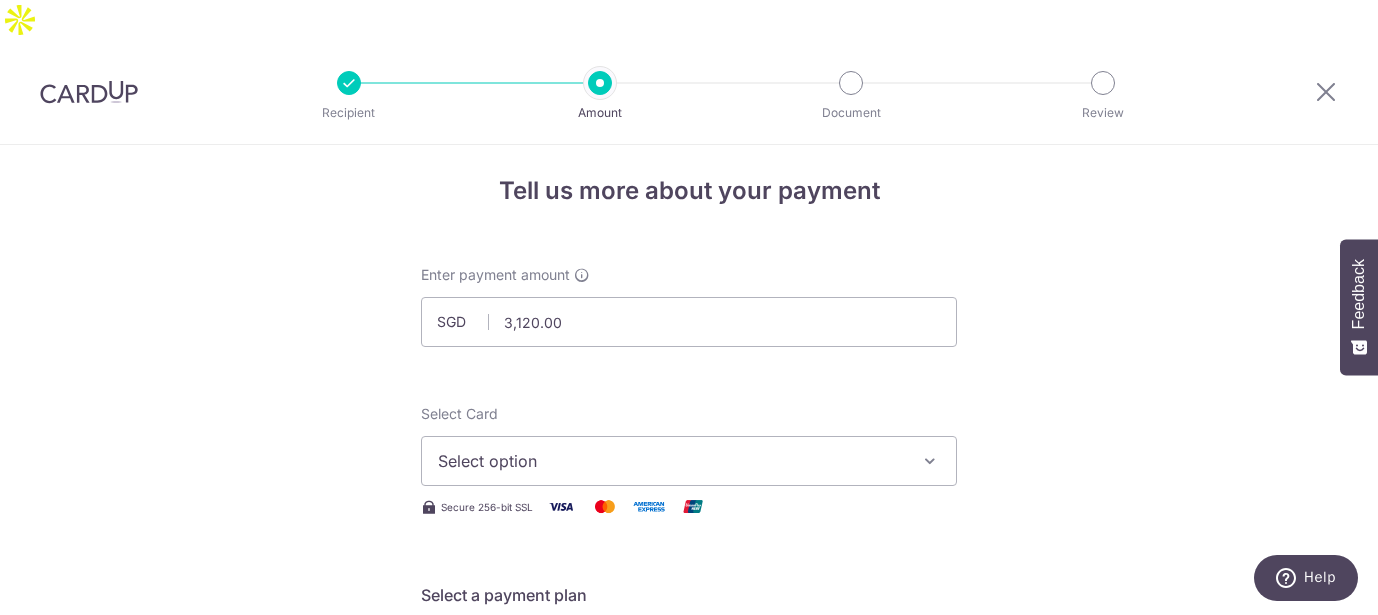 click on "Select option" at bounding box center [671, 461] 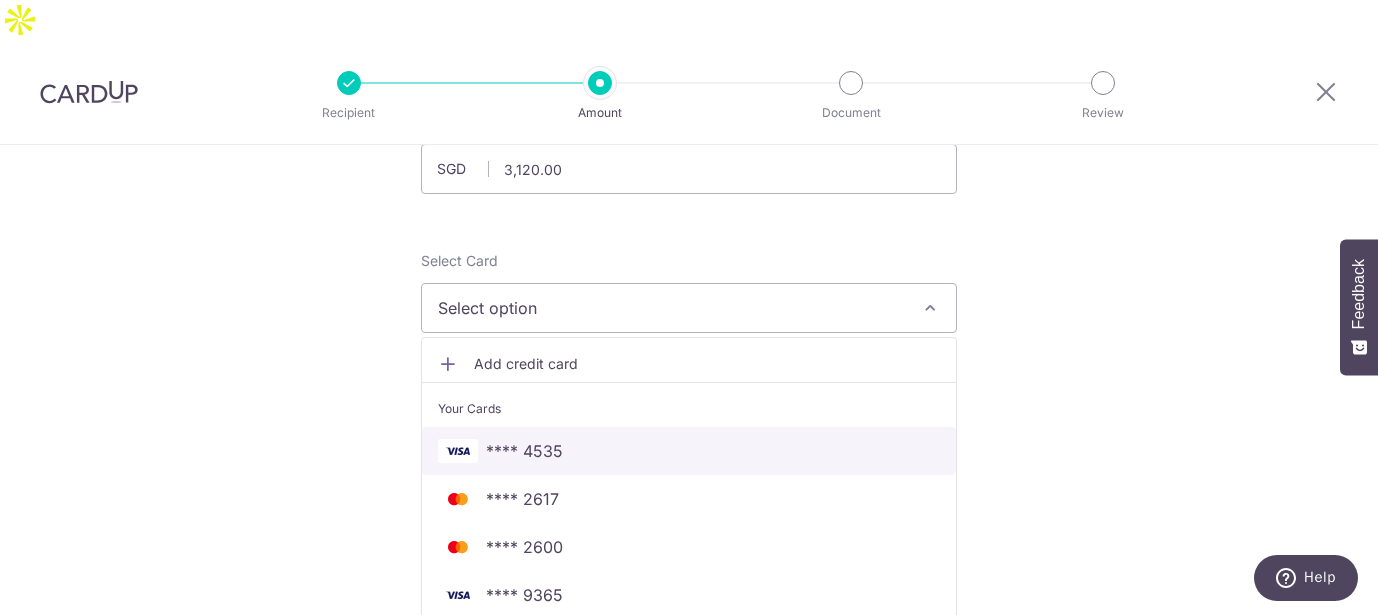 scroll, scrollTop: 172, scrollLeft: 0, axis: vertical 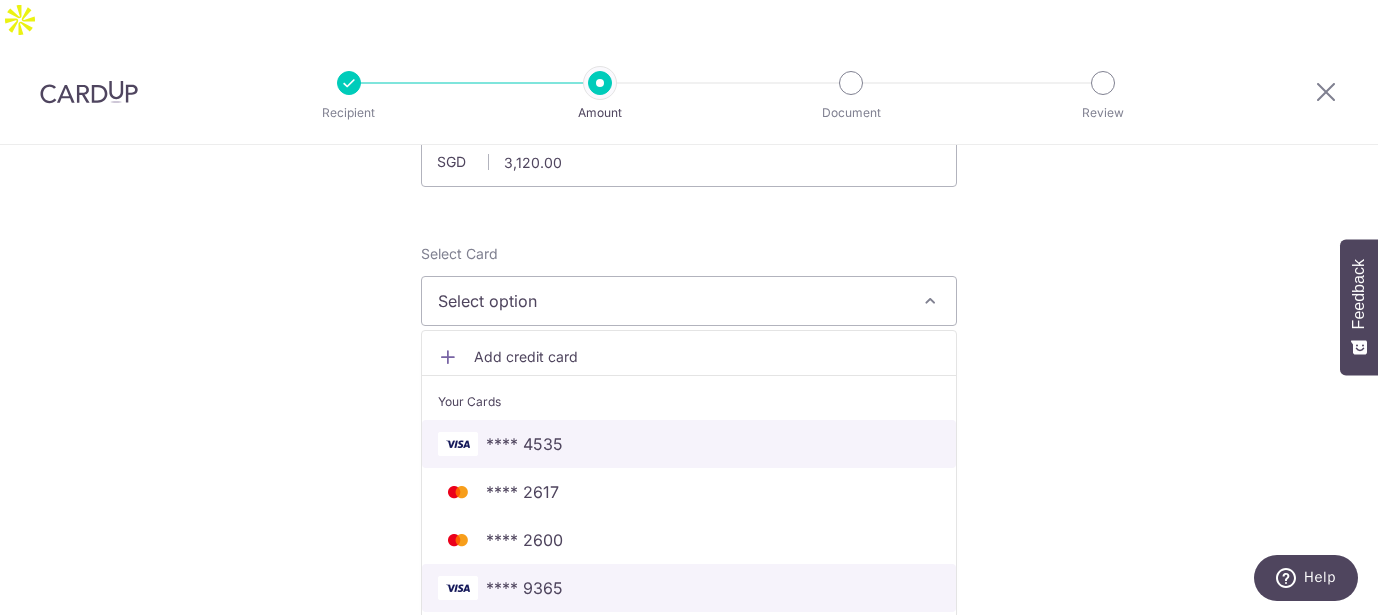 click on "**** 9365" at bounding box center [689, 588] 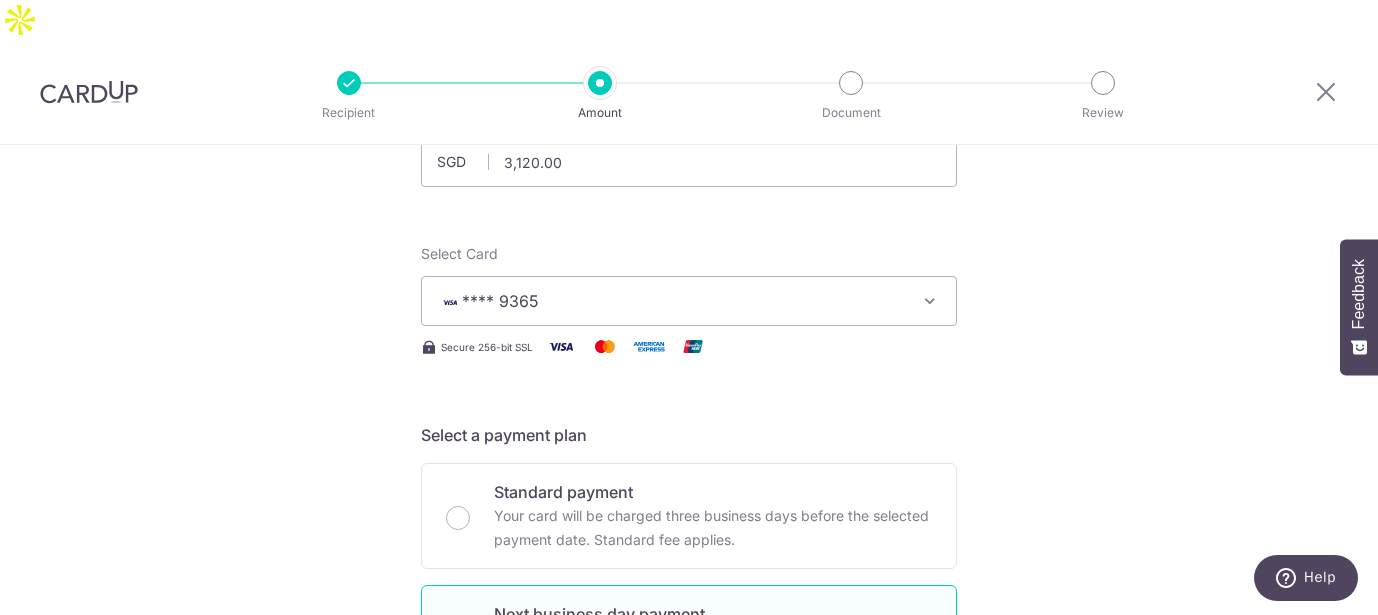 click on "Tell us more about your payment
Enter payment amount
SGD
3,120.00
3120.00
Select Card
**** 9365
Add credit card
Your Cards
**** 4535
**** 2617
**** 2600
**** 9365
Secure 256-bit SSL
Text
New card details" at bounding box center (689, 1012) 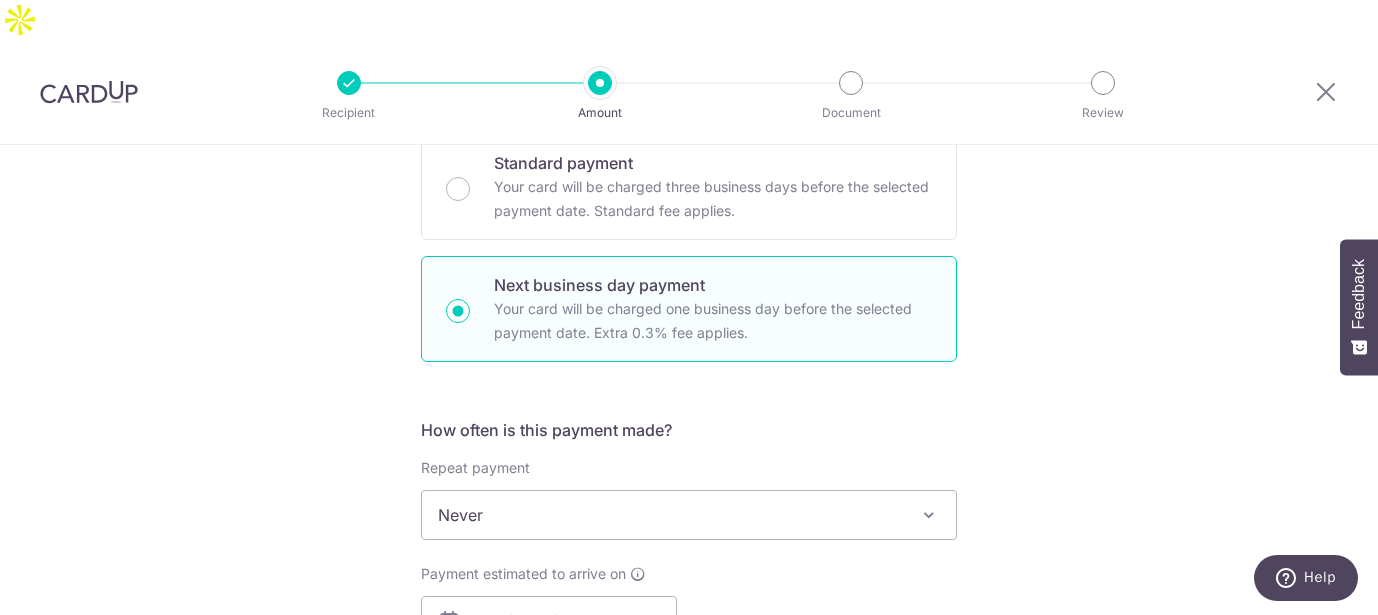 scroll, scrollTop: 784, scrollLeft: 0, axis: vertical 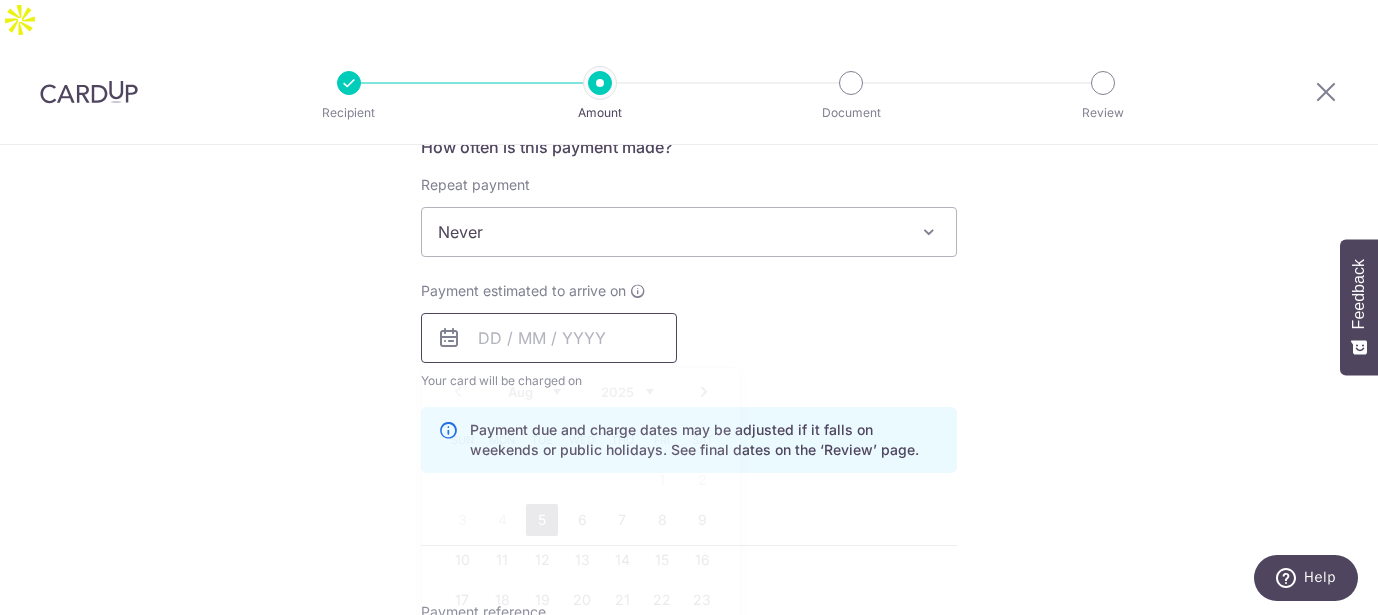 click at bounding box center (549, 338) 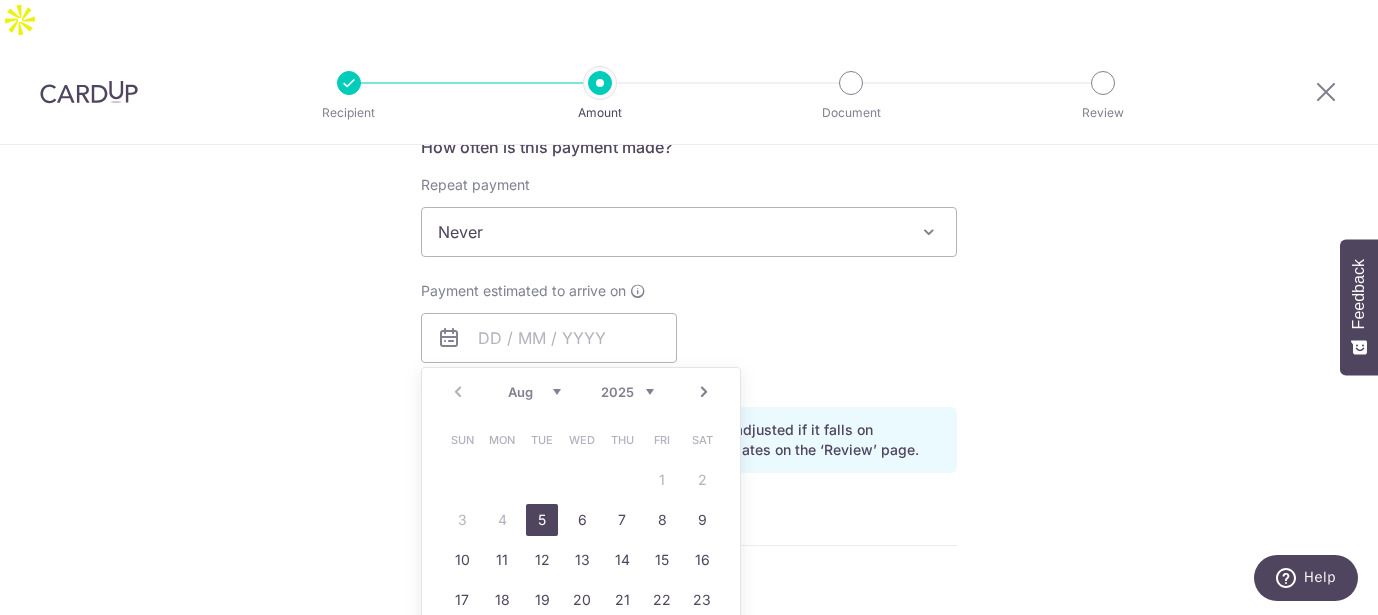 click on "Payment estimated to arrive on
Prev Next Aug Sep Oct Nov Dec 2025 2026 2027 2028 2029 2030 2031 2032 2033 2034 2035 Sun Mon Tue Wed Thu Fri Sat           1 2 3 4 5 6 7 8 9 10 11 12 13 14 15 16 17 18 19 20 21 22 23 24 25 26 27 28 29 30 31             Why are some dates not available?
Your card will be charged on   for the first payment
* If your payment is funded by  9:00am SGT on Tuesday 05/08/2025
05/08/2025
No. of Payments" at bounding box center [689, 336] 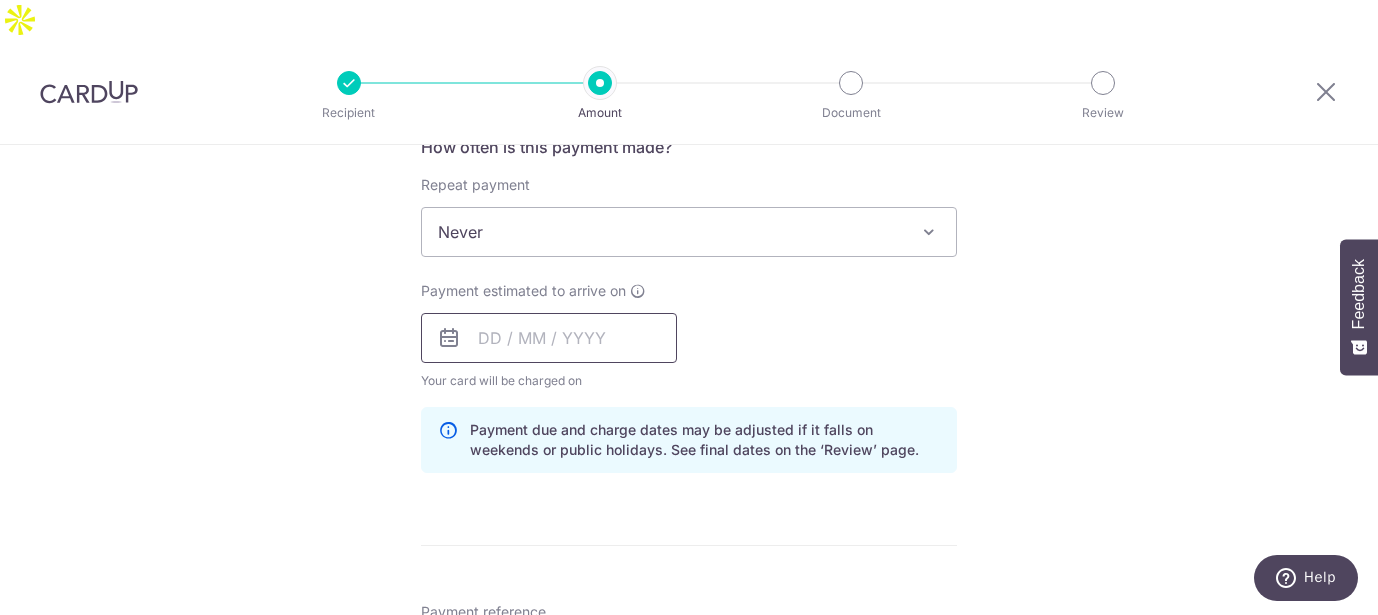 click at bounding box center (549, 338) 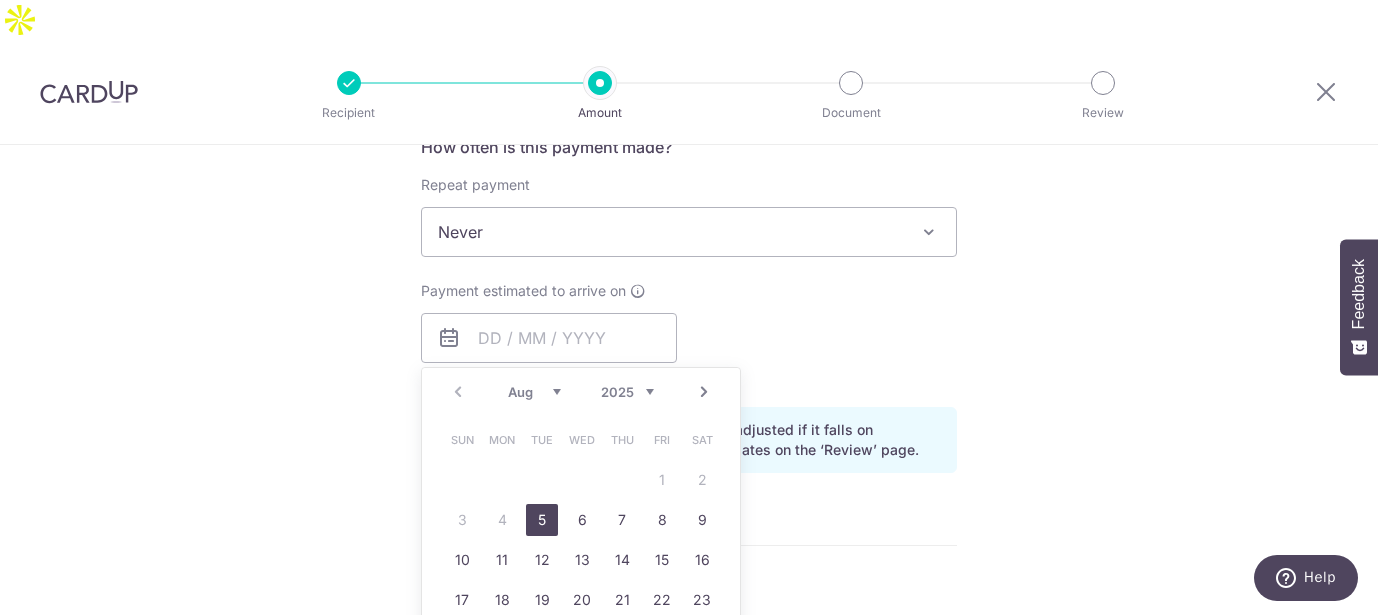 click on "5" at bounding box center (542, 520) 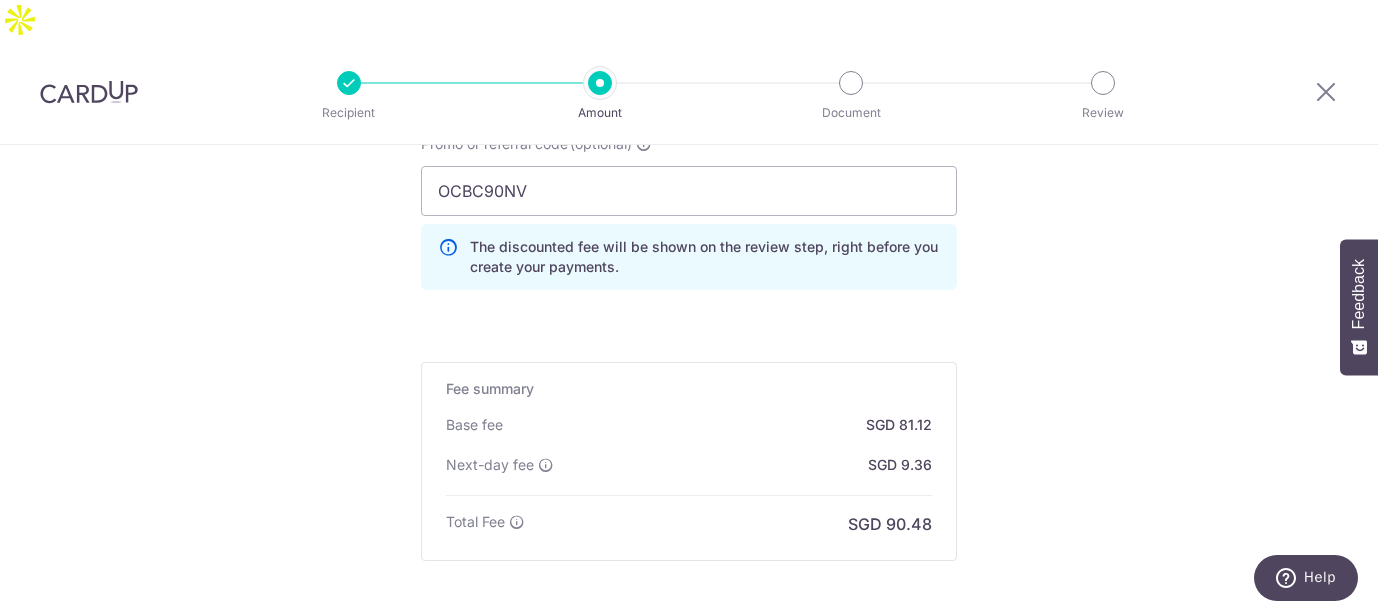 scroll, scrollTop: 1467, scrollLeft: 0, axis: vertical 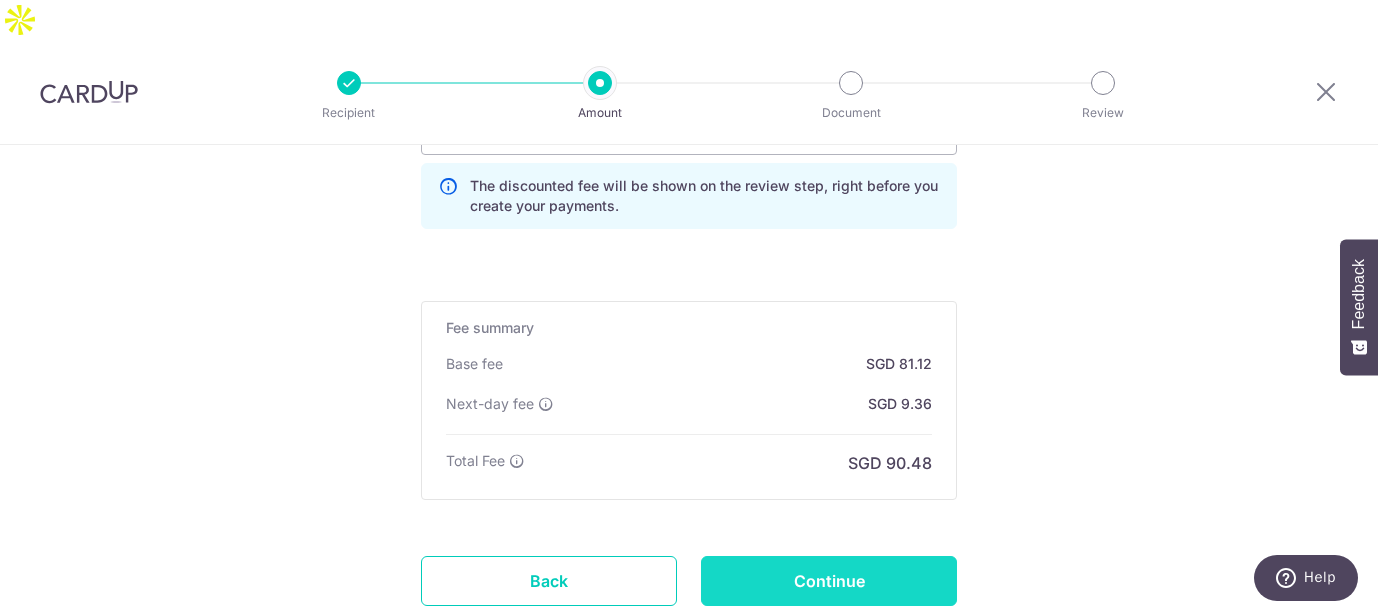 click on "Continue" at bounding box center (829, 581) 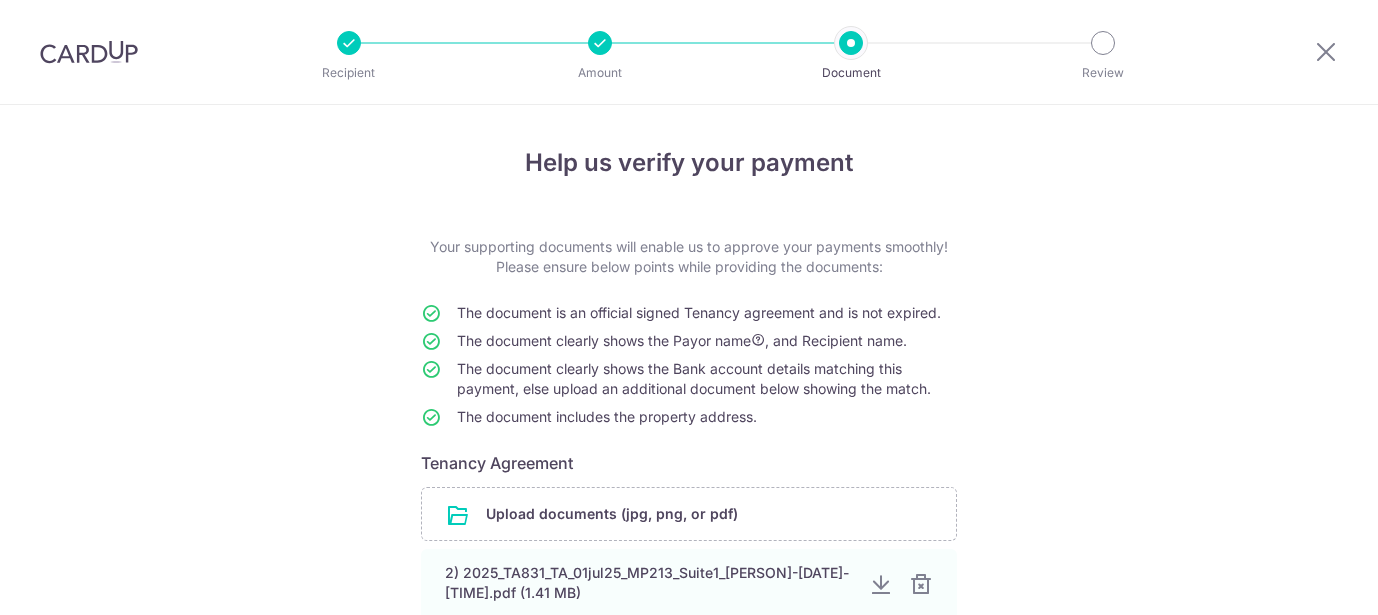 scroll, scrollTop: 0, scrollLeft: 0, axis: both 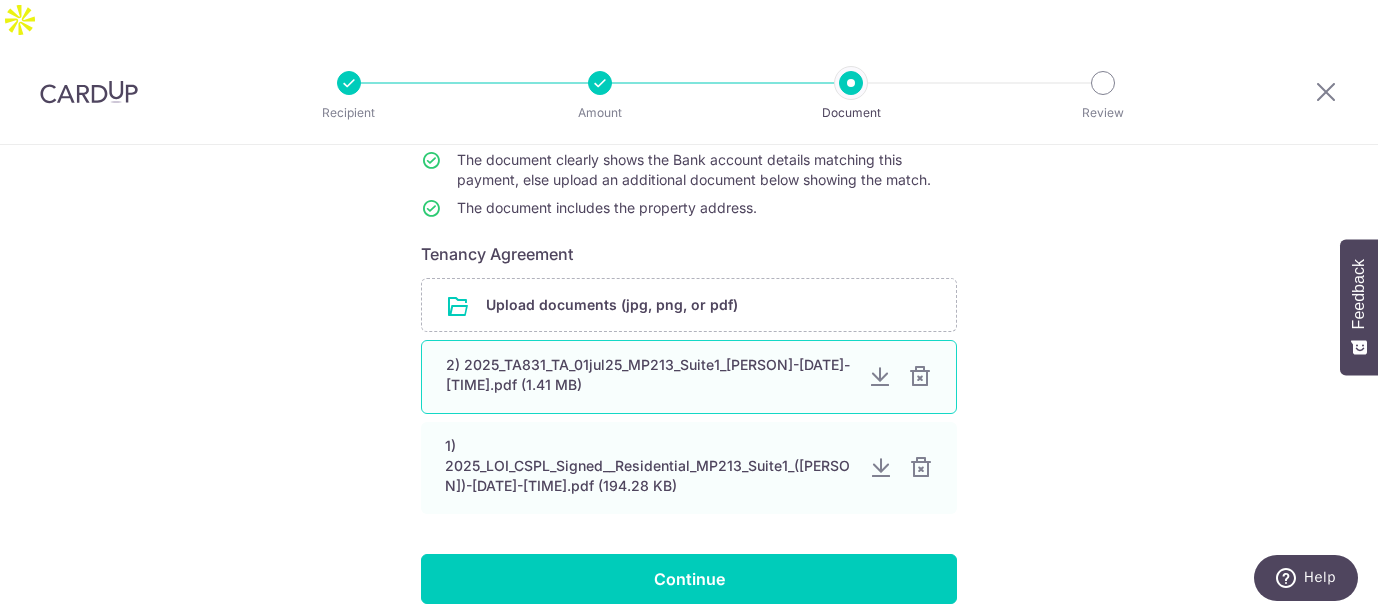 click at bounding box center (880, 377) 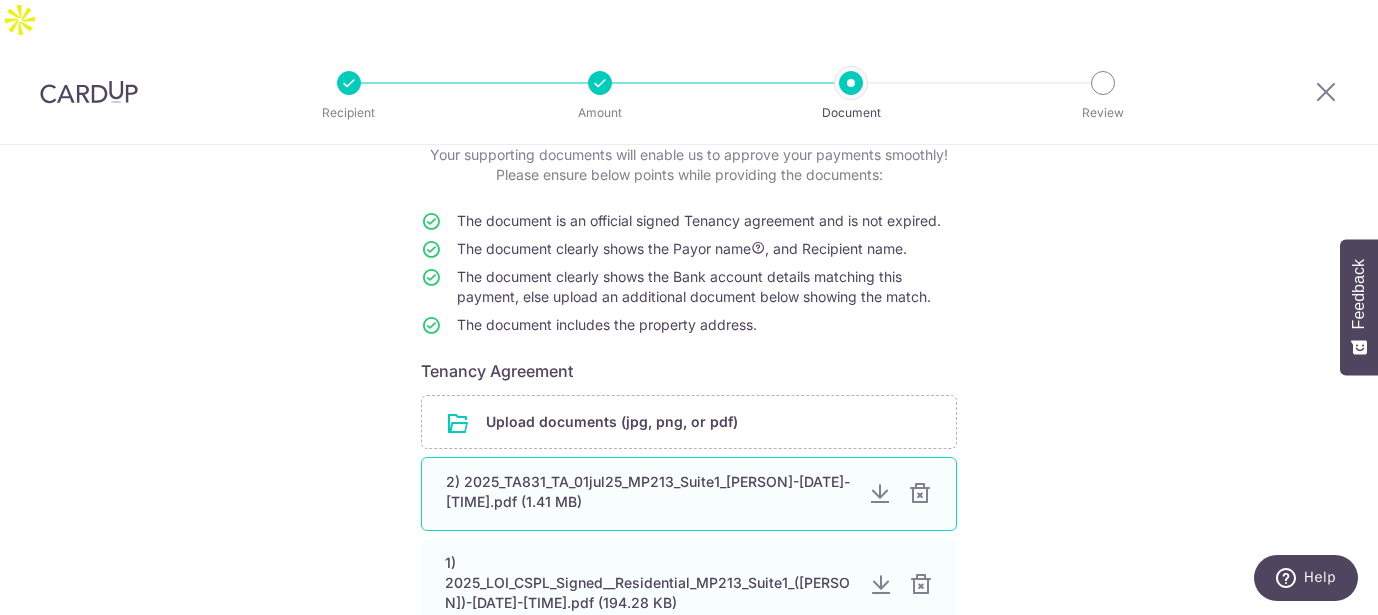 scroll, scrollTop: 217, scrollLeft: 0, axis: vertical 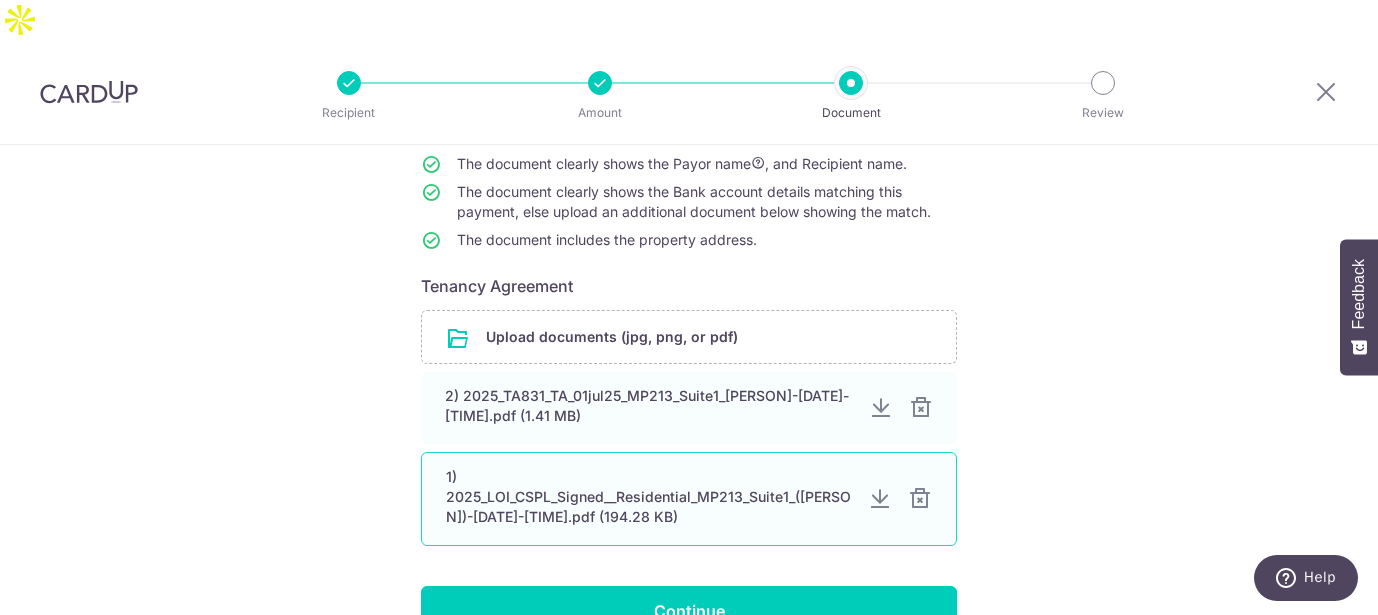 click at bounding box center [920, 499] 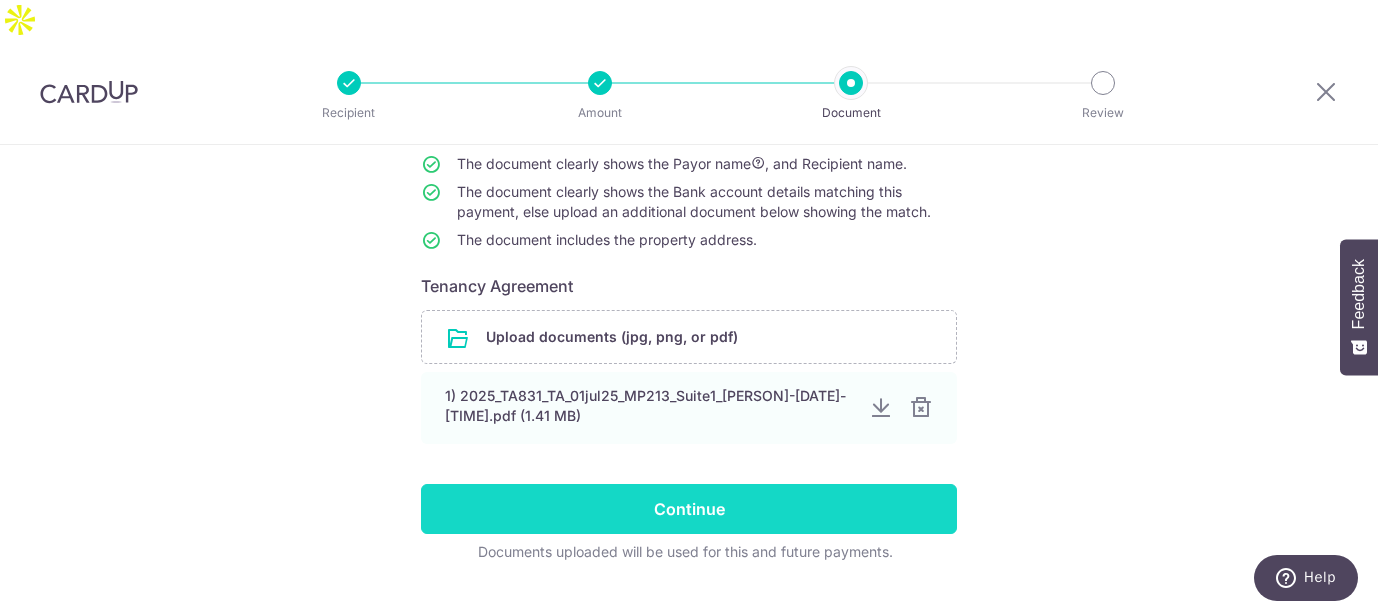 click on "Continue" at bounding box center [689, 509] 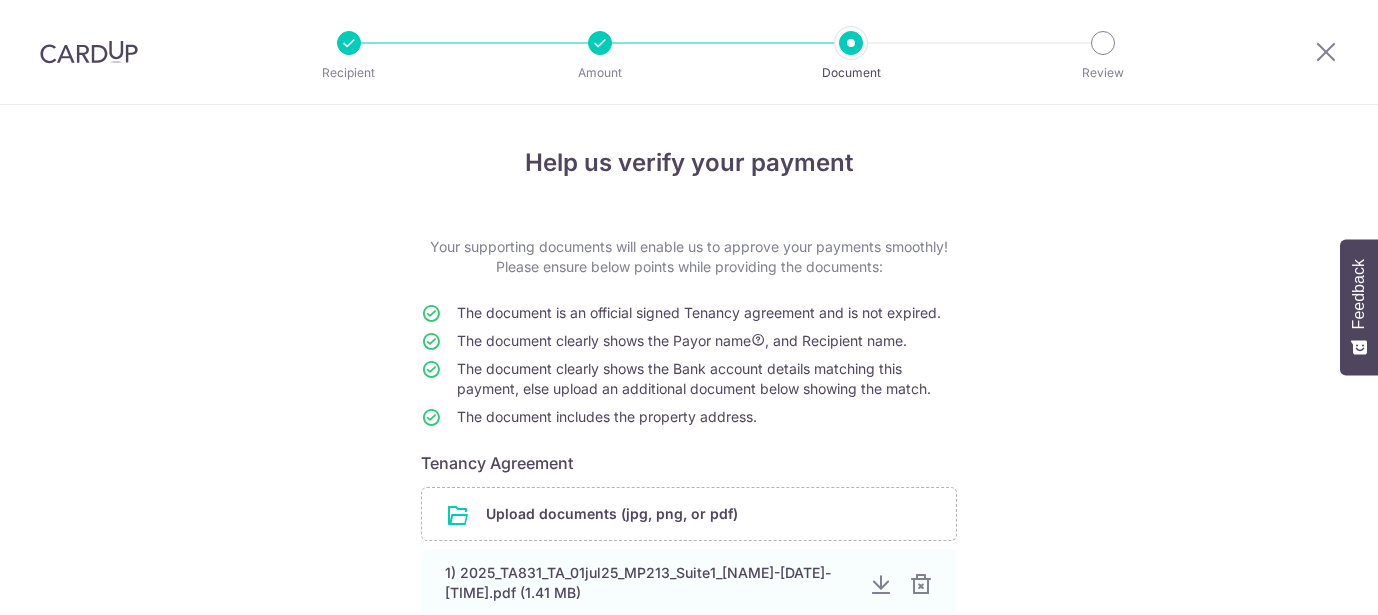 scroll, scrollTop: 0, scrollLeft: 0, axis: both 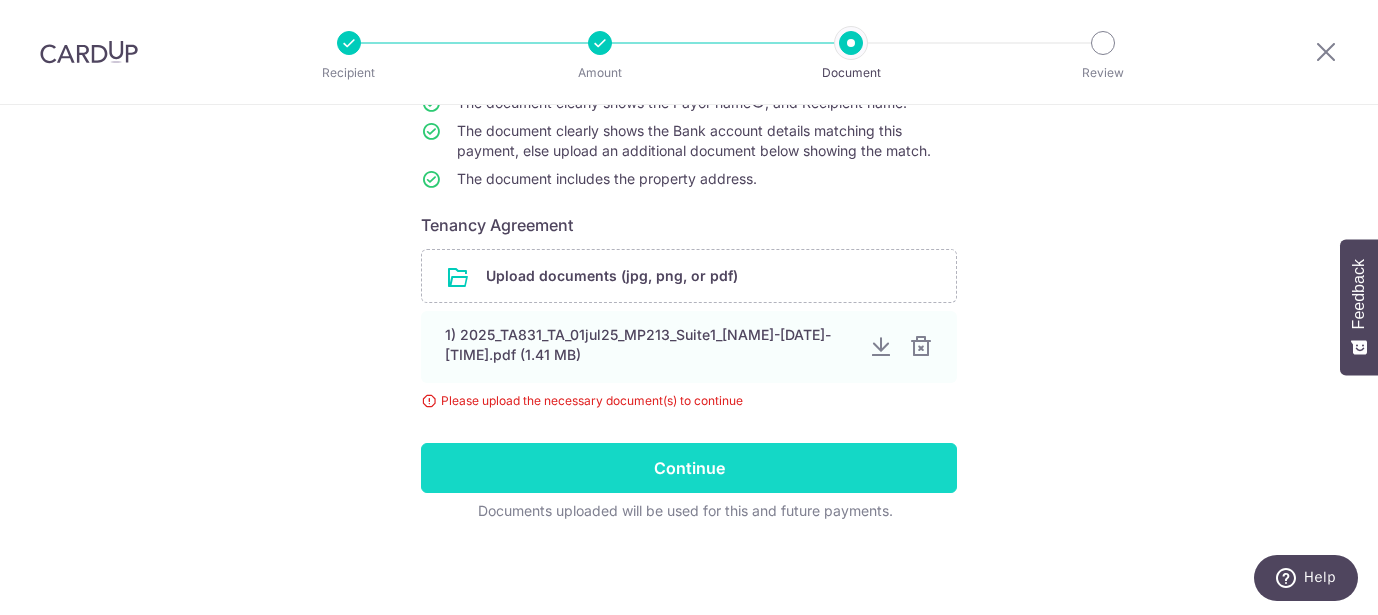 click on "Continue" at bounding box center (689, 468) 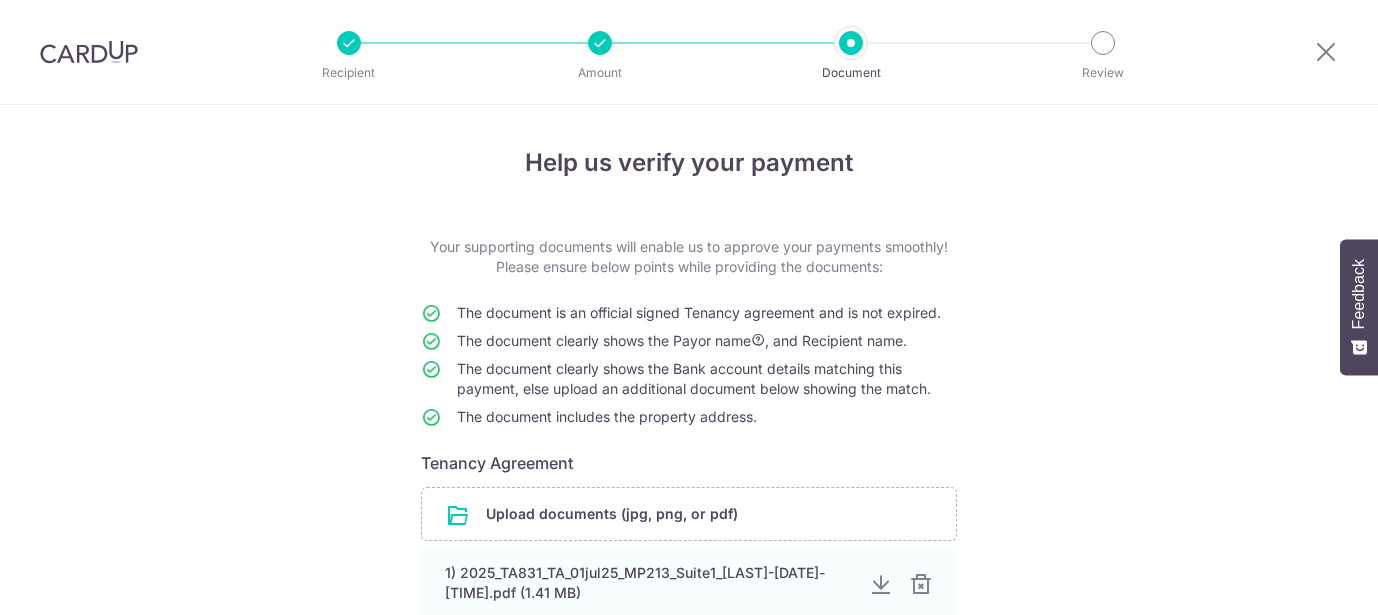 scroll, scrollTop: 0, scrollLeft: 0, axis: both 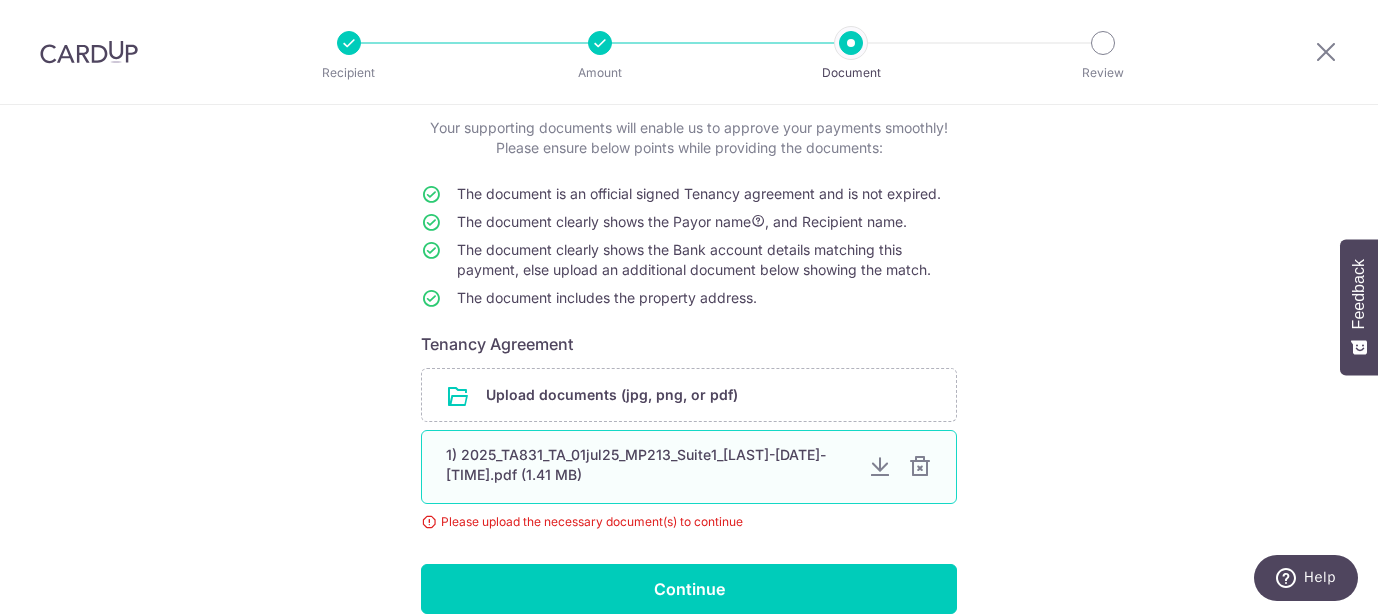 click on "1) 2025_TA831_TA_01jul25_MP213_Suite1_[LAST]-[DATE]-[TIME].pdf (1.41 MB)" at bounding box center (649, 465) 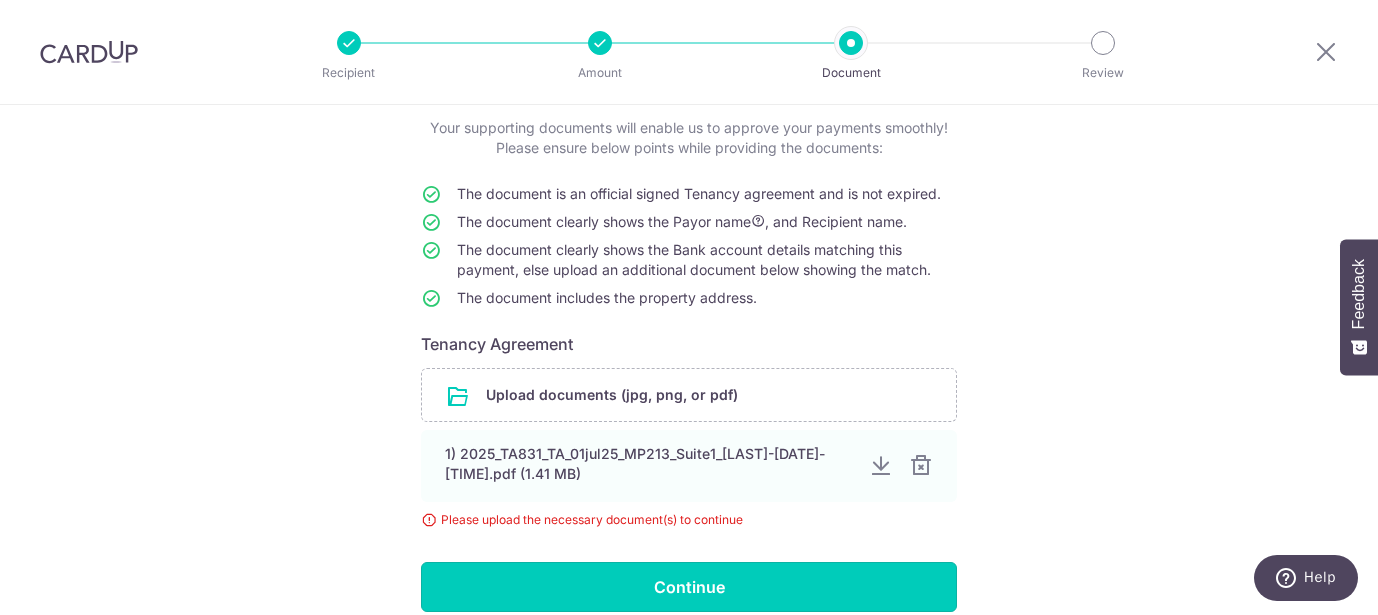 click on "Continue" at bounding box center [689, 587] 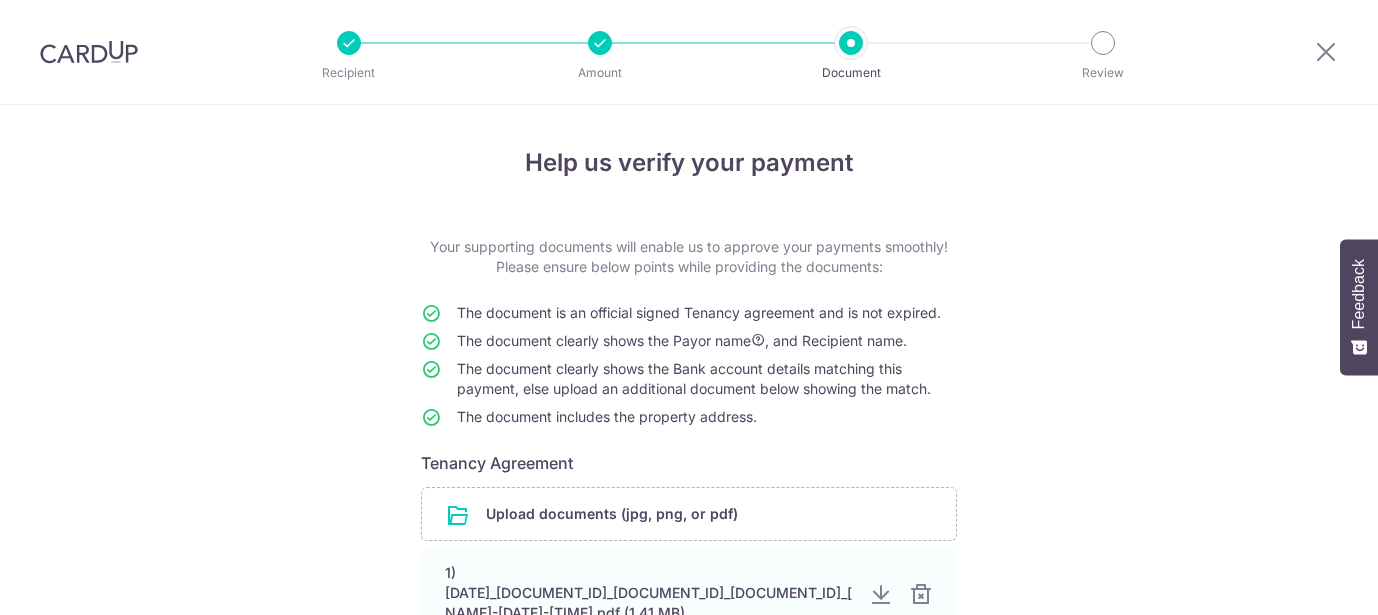 scroll, scrollTop: 0, scrollLeft: 0, axis: both 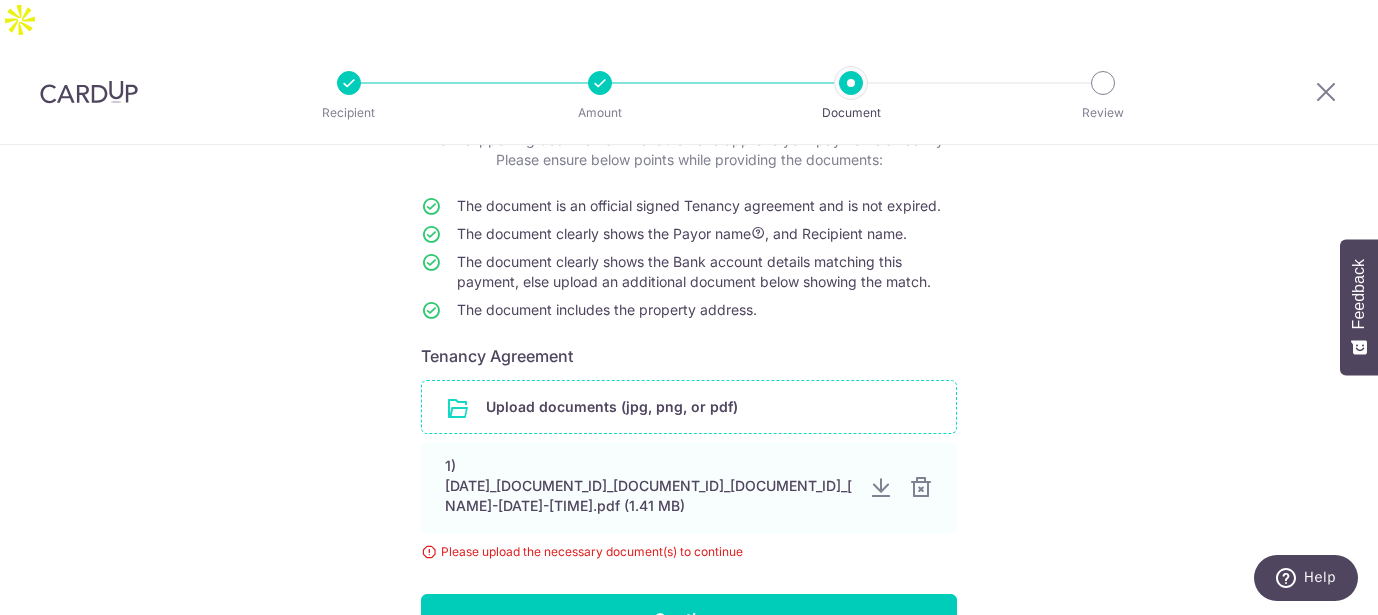 click at bounding box center (689, 407) 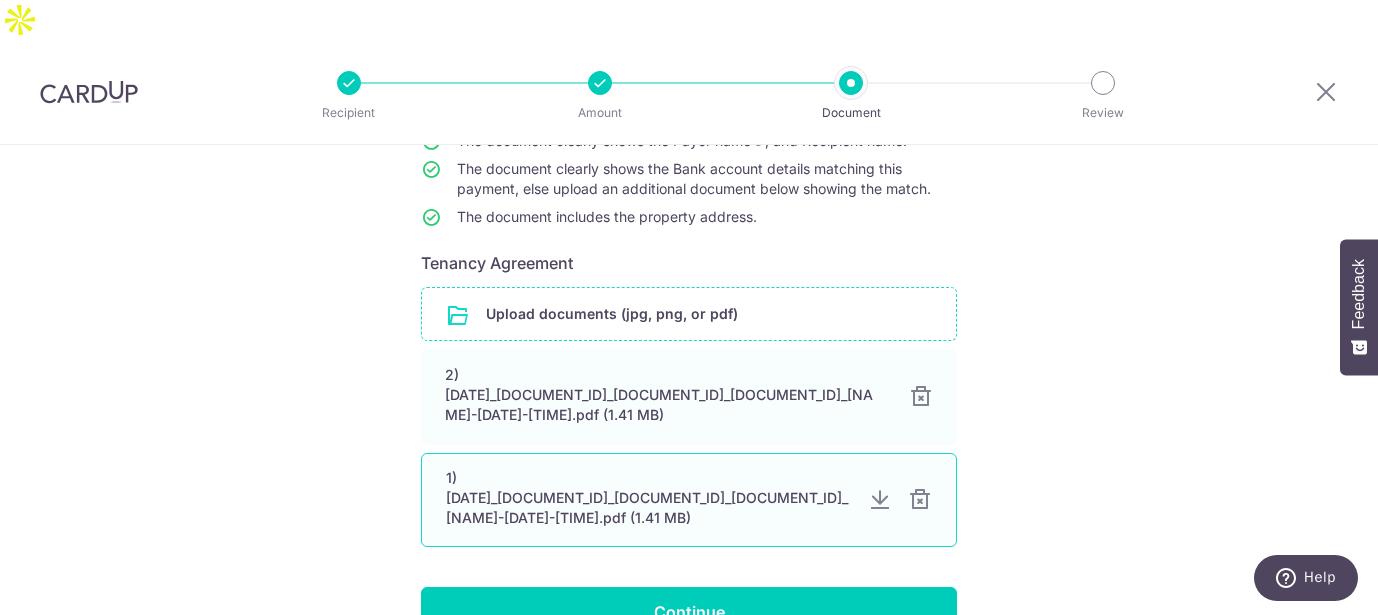 click at bounding box center [920, 500] 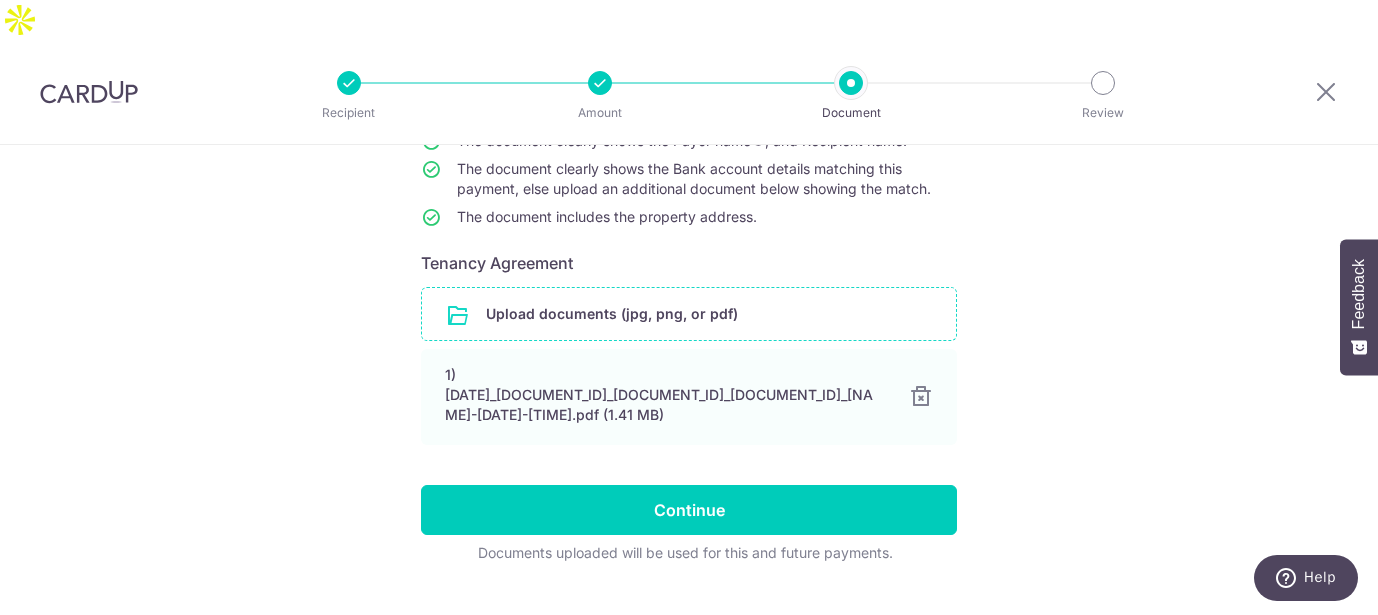 scroll, scrollTop: 222, scrollLeft: 0, axis: vertical 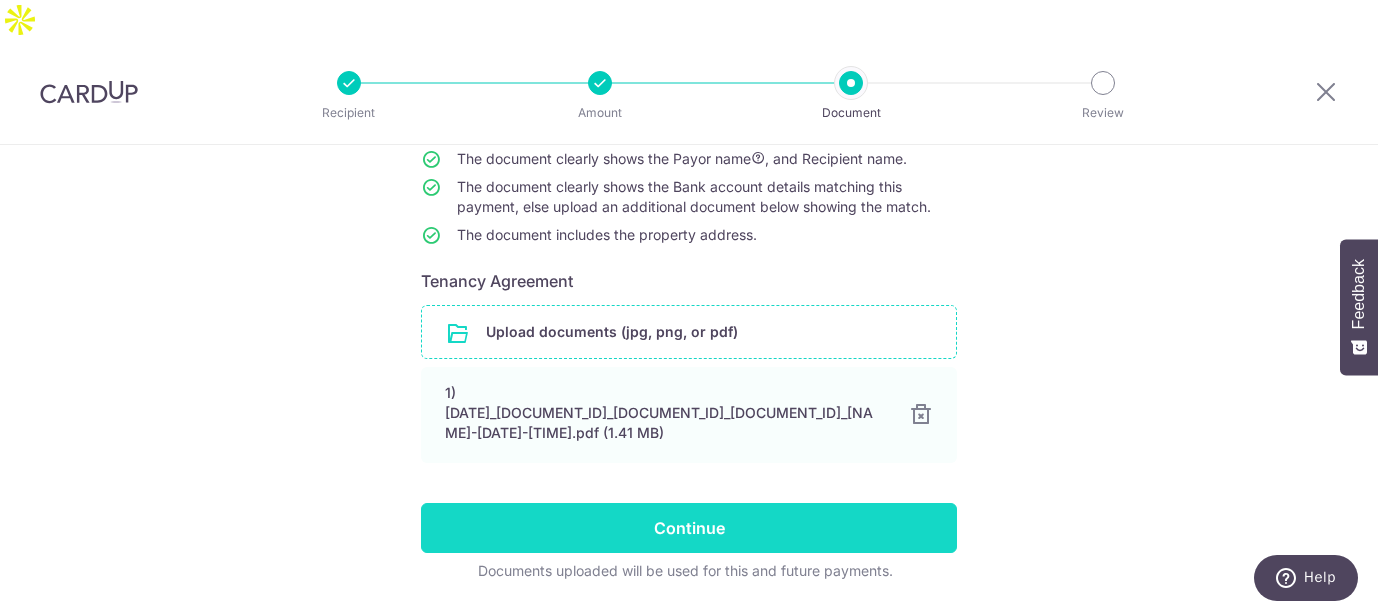 click on "Continue" at bounding box center (689, 528) 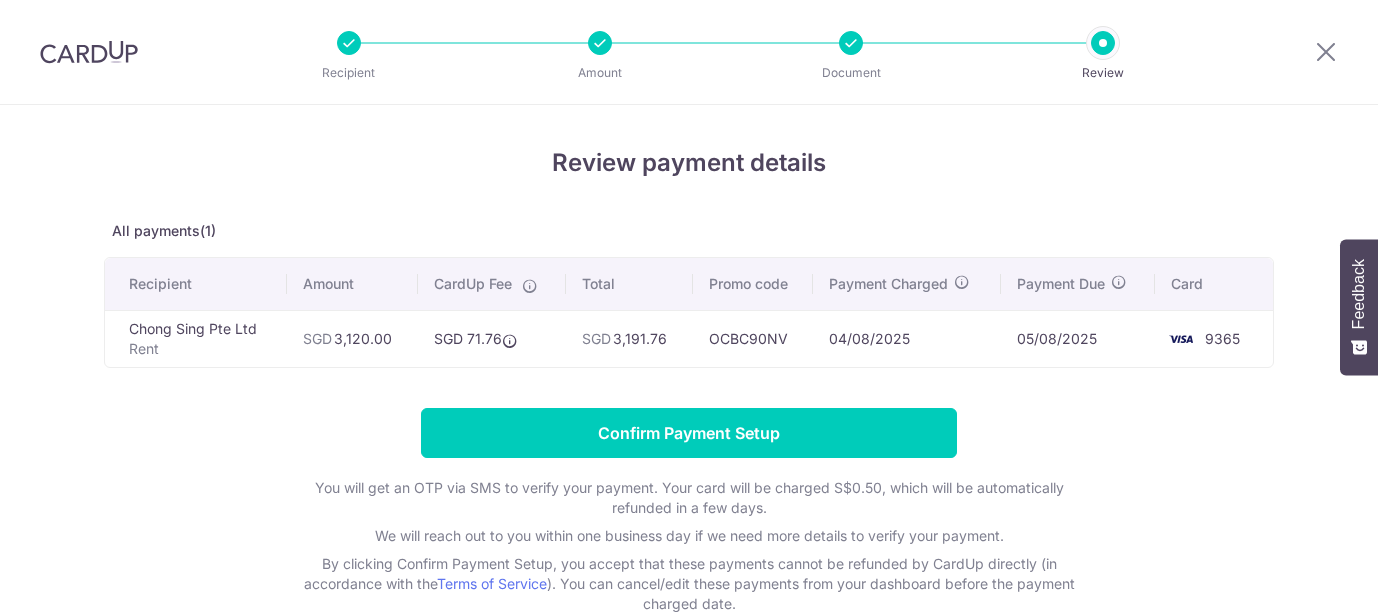 scroll, scrollTop: 0, scrollLeft: 0, axis: both 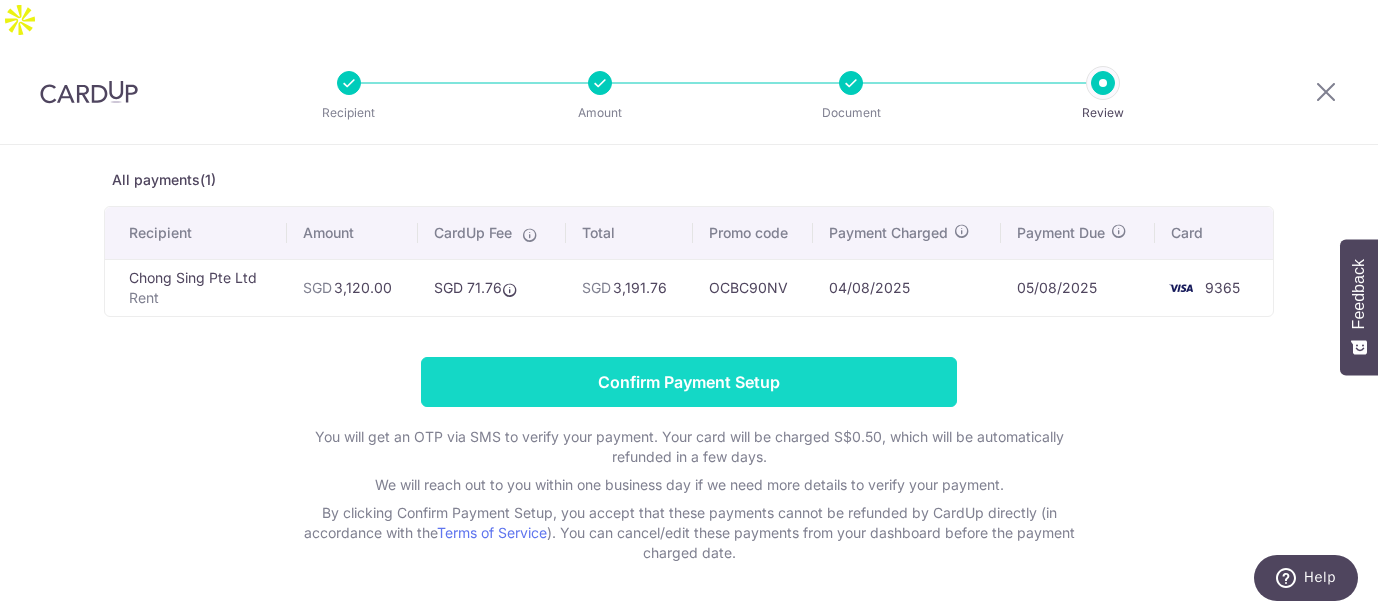 click on "Confirm Payment Setup" at bounding box center [689, 382] 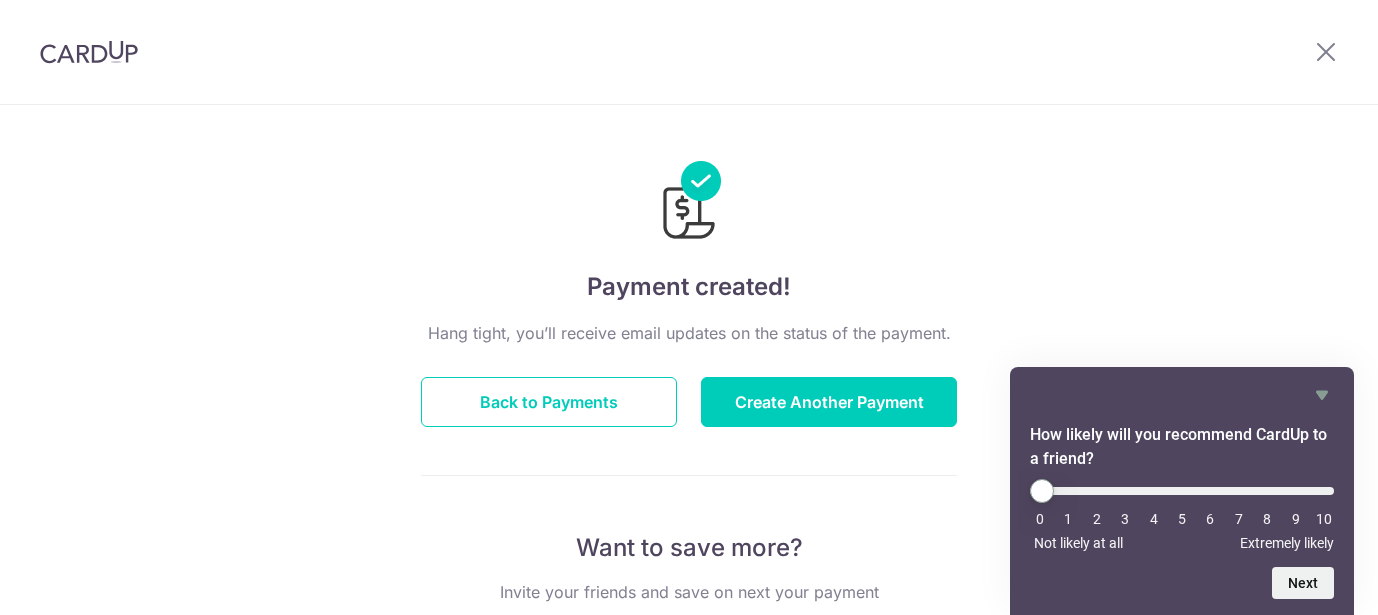scroll, scrollTop: 0, scrollLeft: 0, axis: both 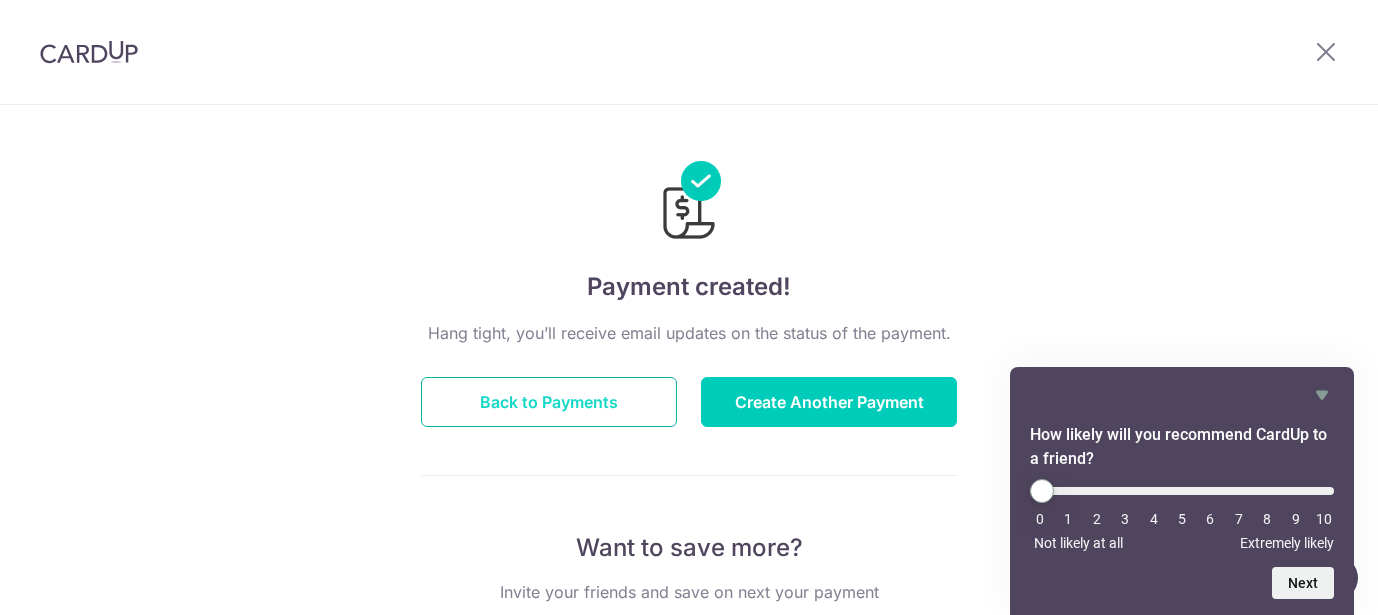 click on "Back to Payments" at bounding box center (549, 402) 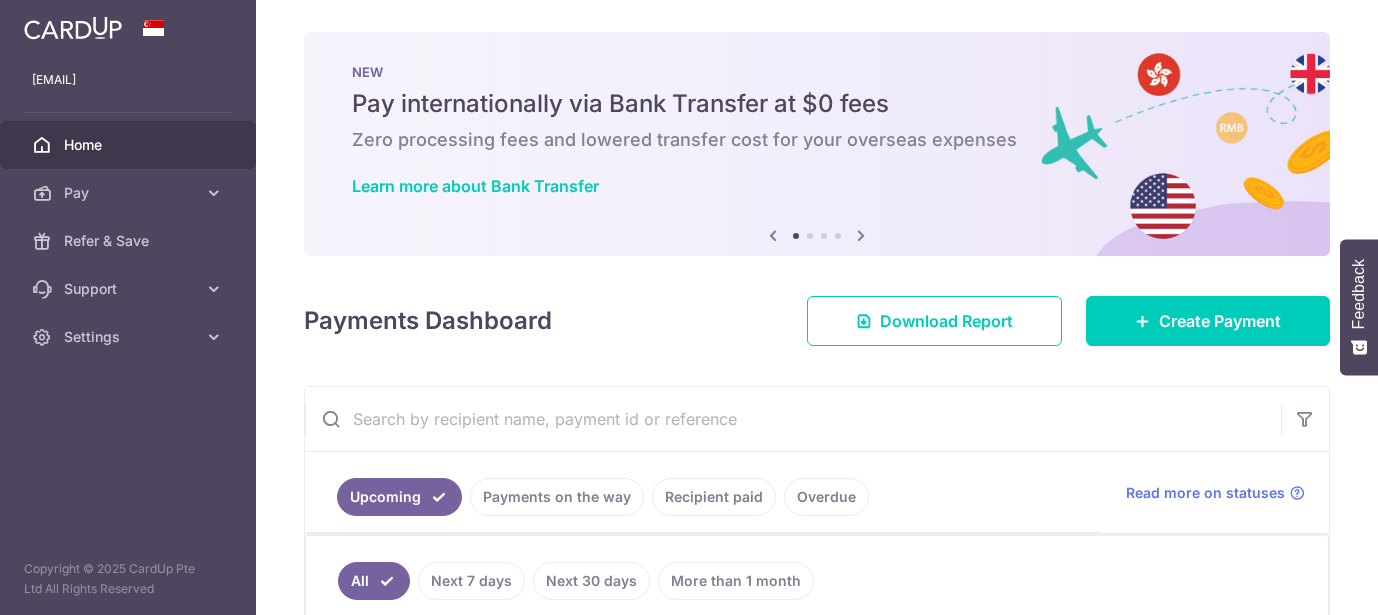 scroll, scrollTop: 0, scrollLeft: 0, axis: both 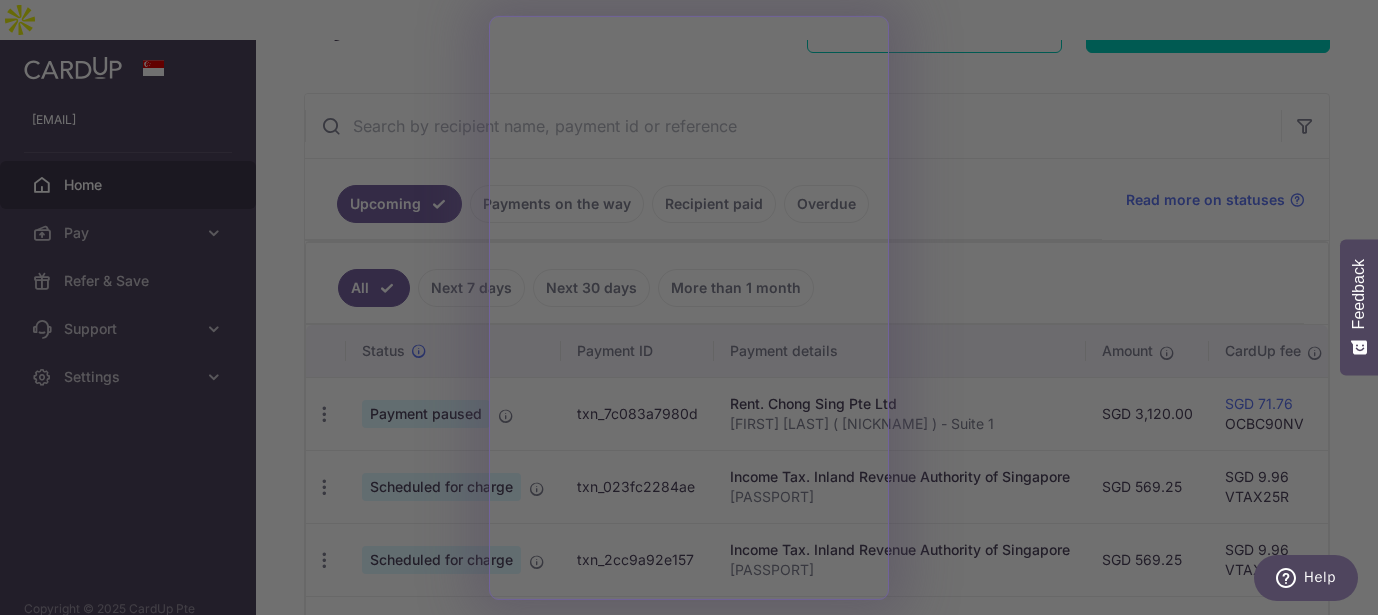 click at bounding box center (696, 310) 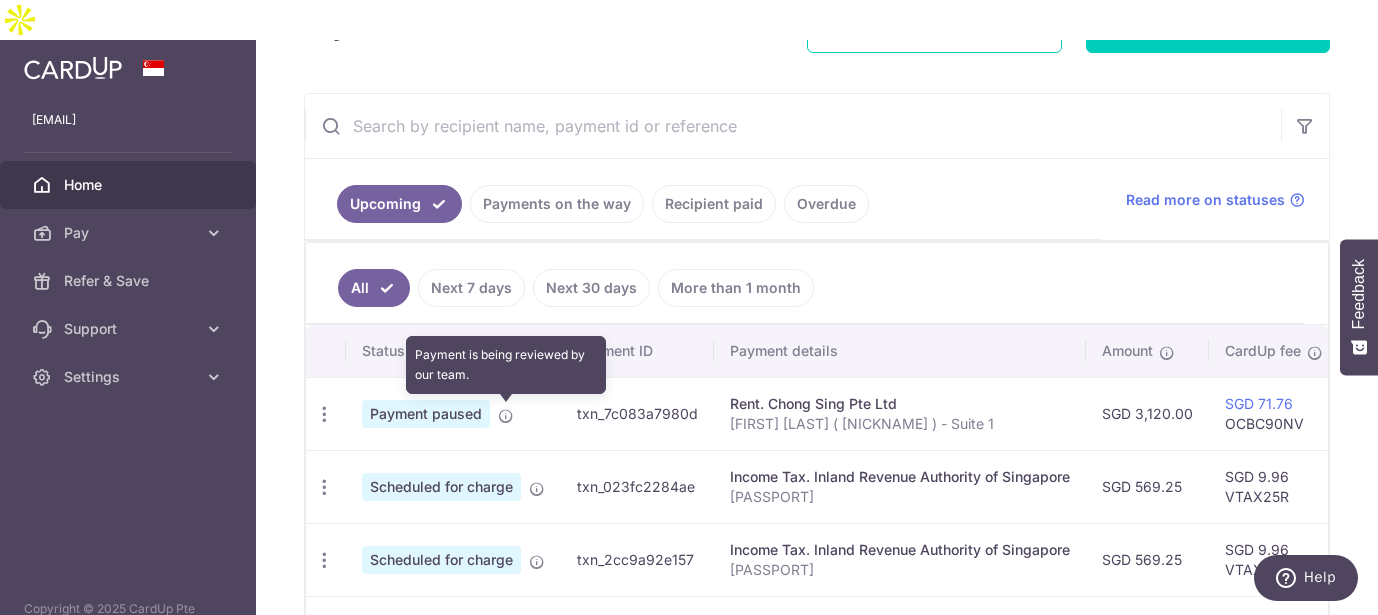 click at bounding box center (506, 416) 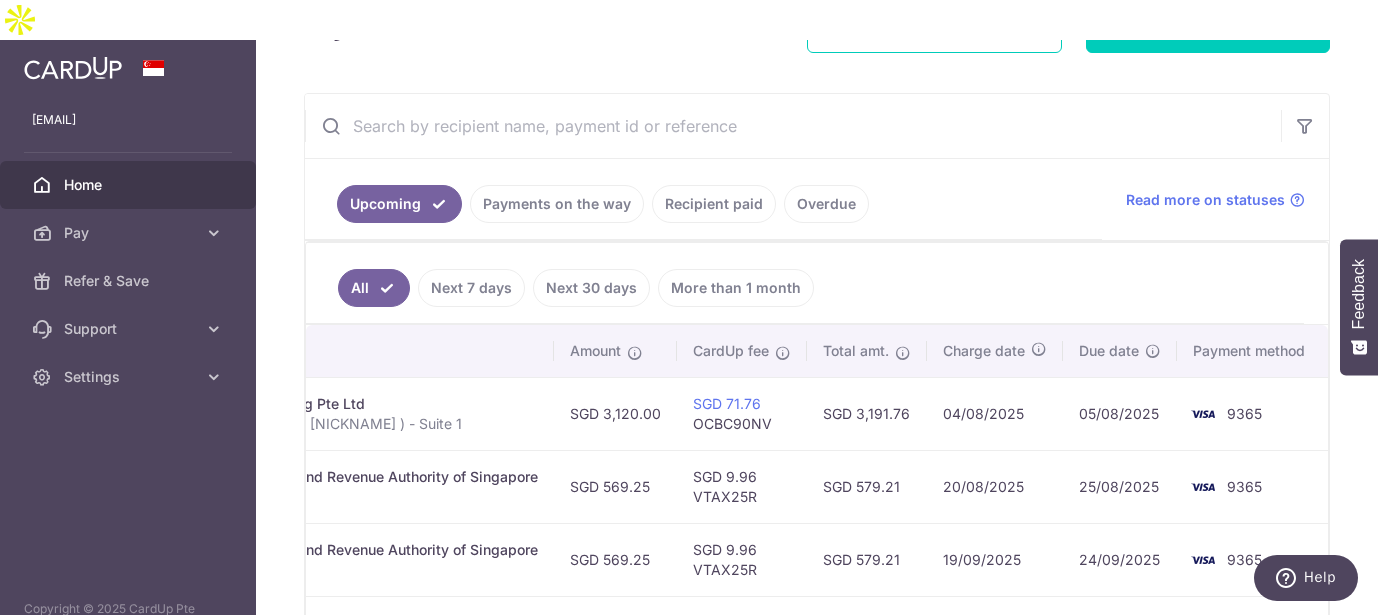scroll, scrollTop: 0, scrollLeft: 0, axis: both 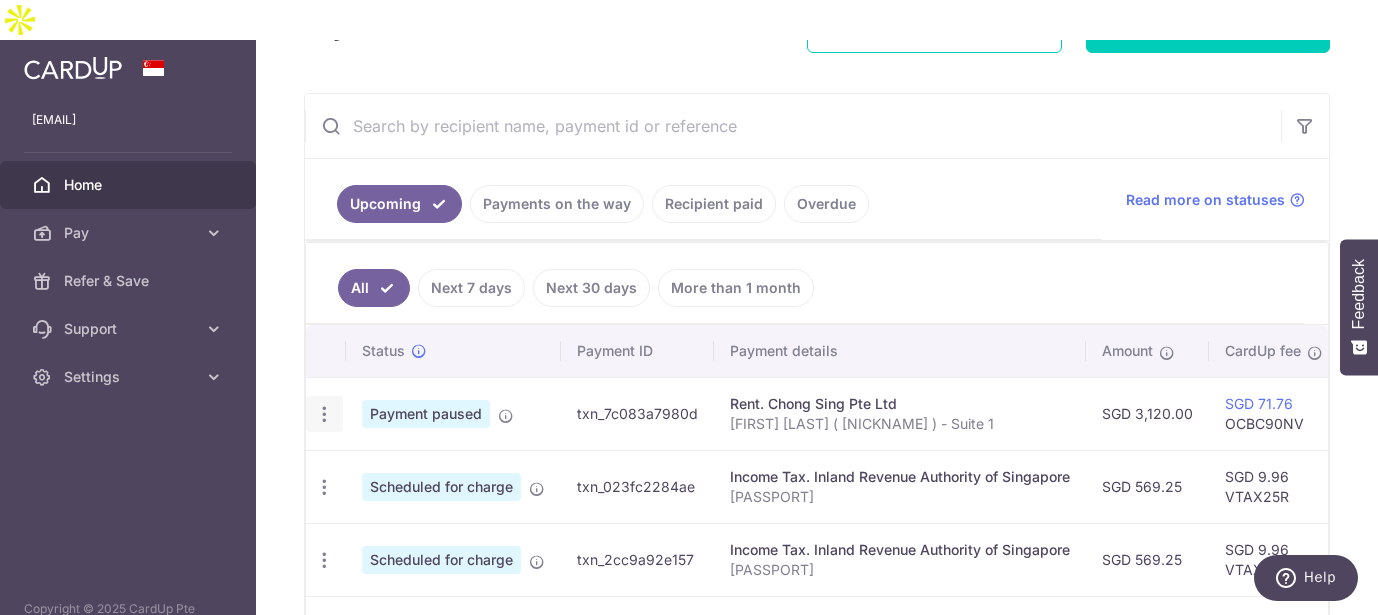 click at bounding box center (324, 414) 